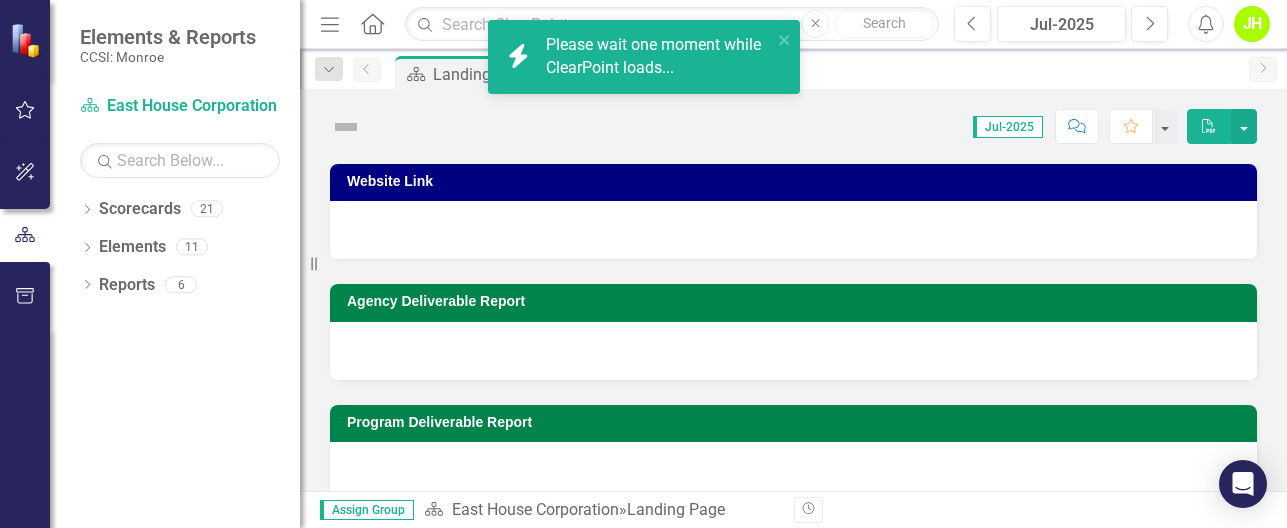 scroll, scrollTop: 0, scrollLeft: 0, axis: both 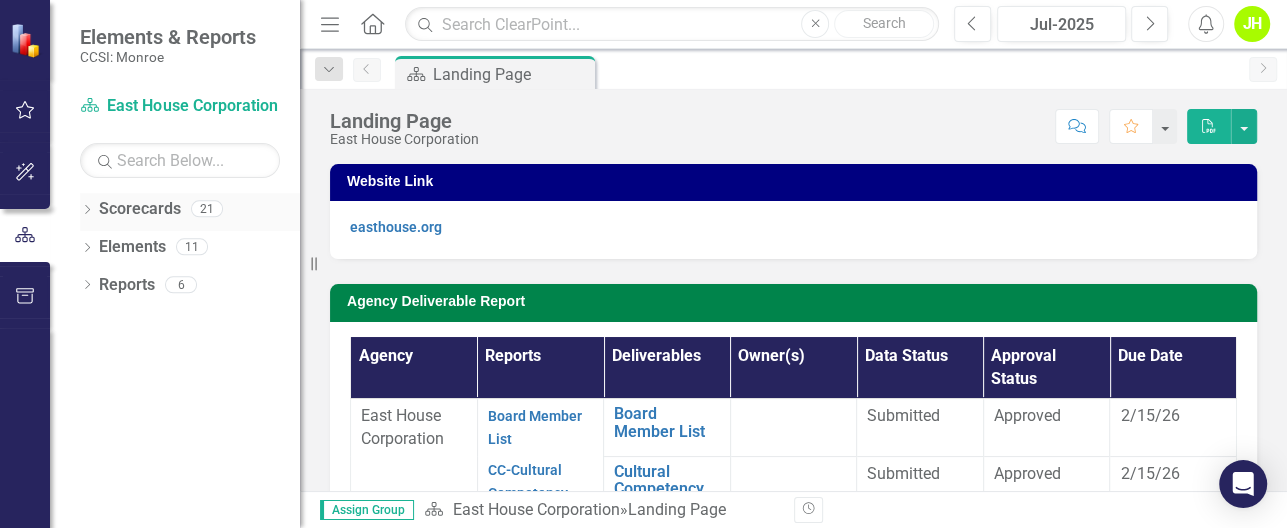 click on "Dropdown" 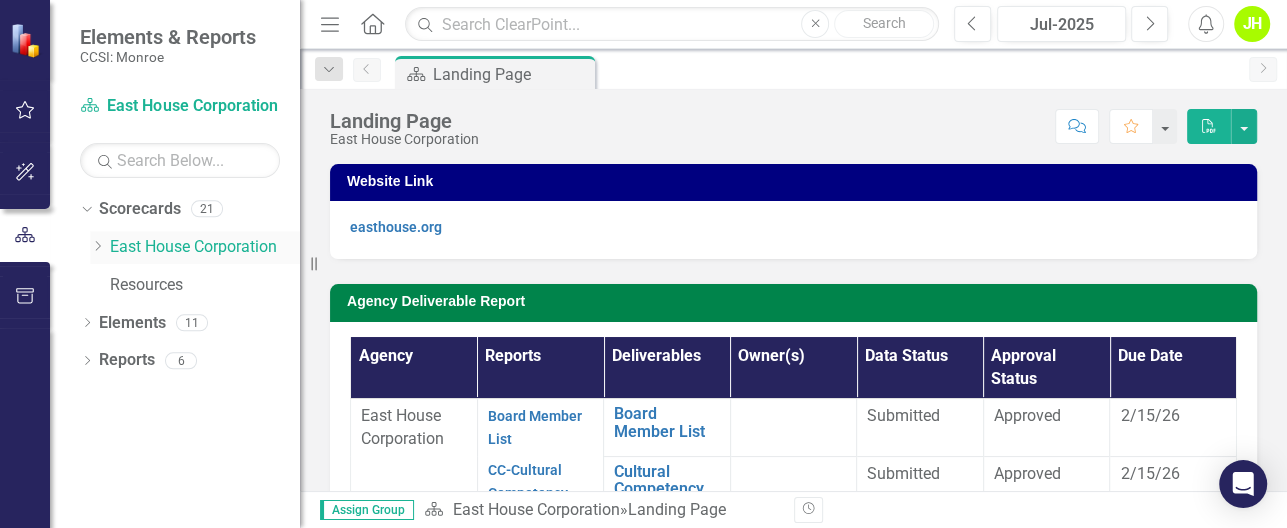 click on "East House Corporation" at bounding box center [205, 247] 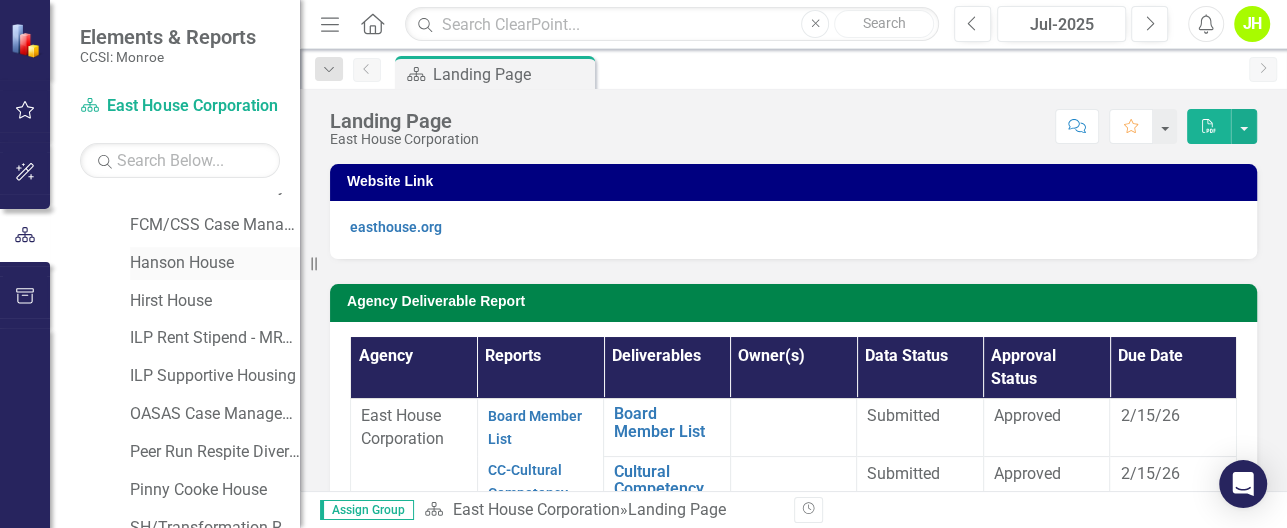scroll, scrollTop: 266, scrollLeft: 0, axis: vertical 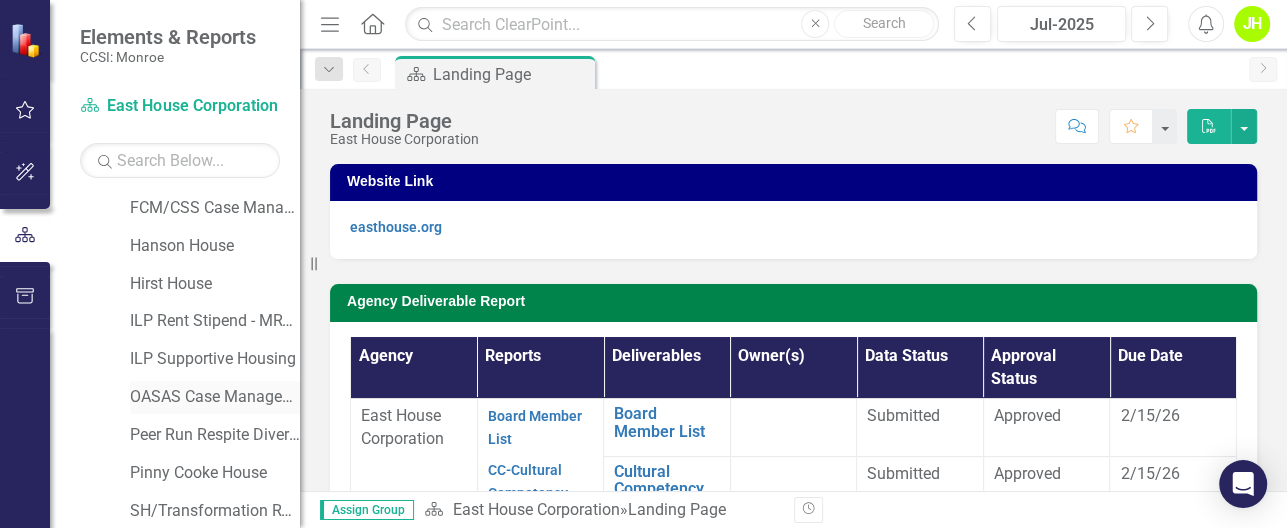 click on "OASAS Case Management Initiative" at bounding box center [215, 397] 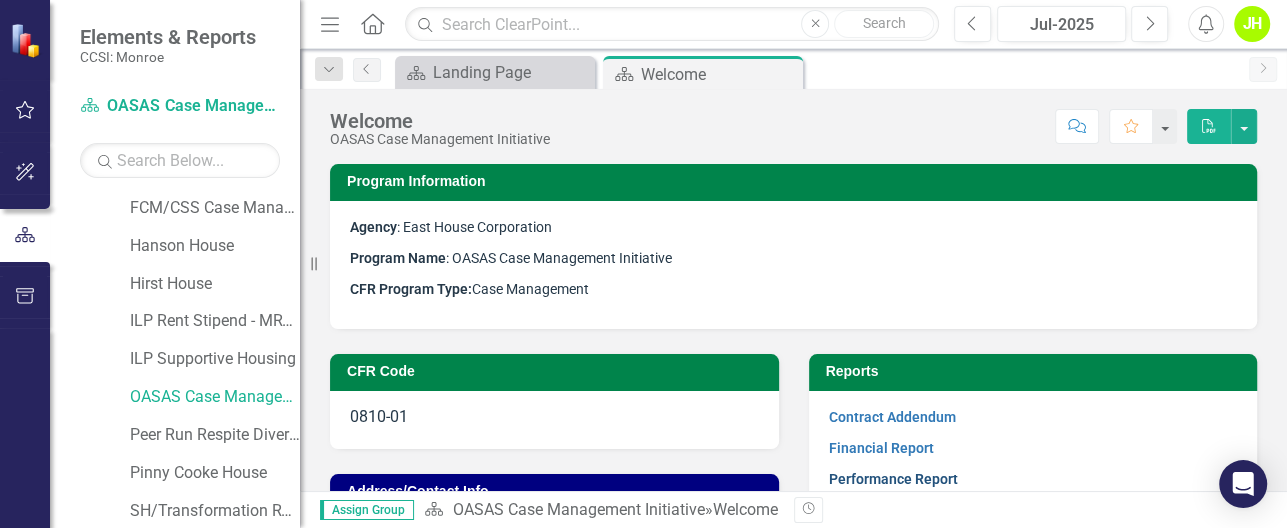 click on "Performance Report" at bounding box center (893, 479) 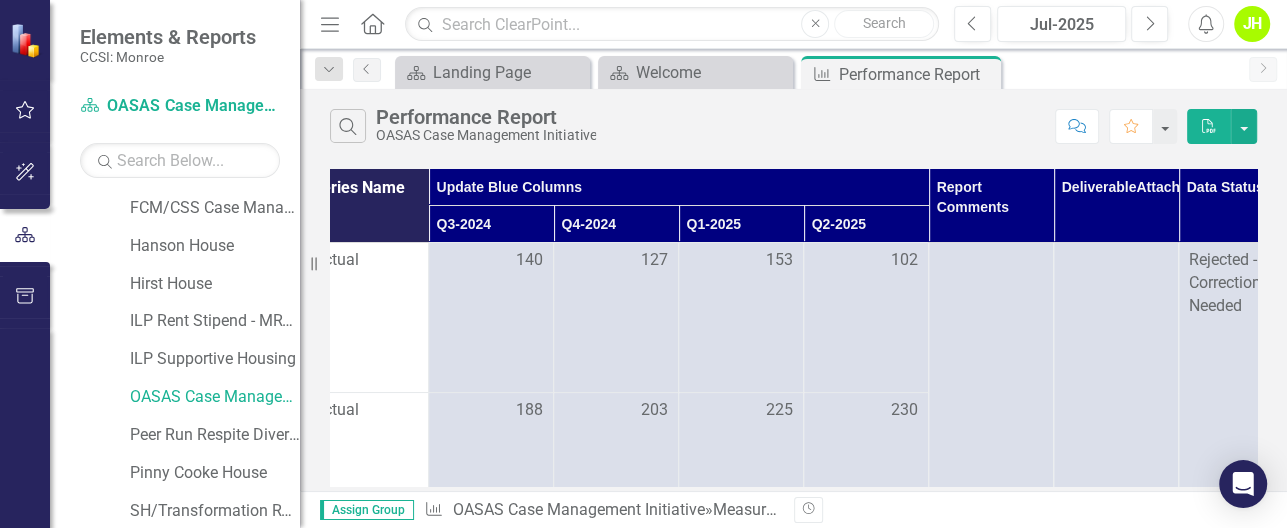 scroll, scrollTop: 0, scrollLeft: 282, axis: horizontal 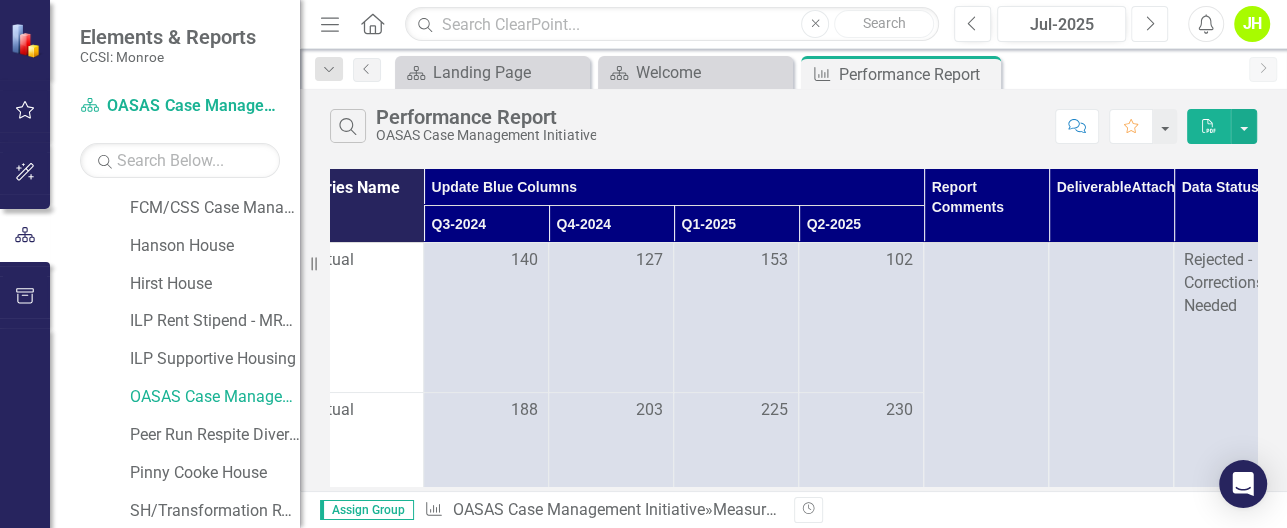 click on "Next" 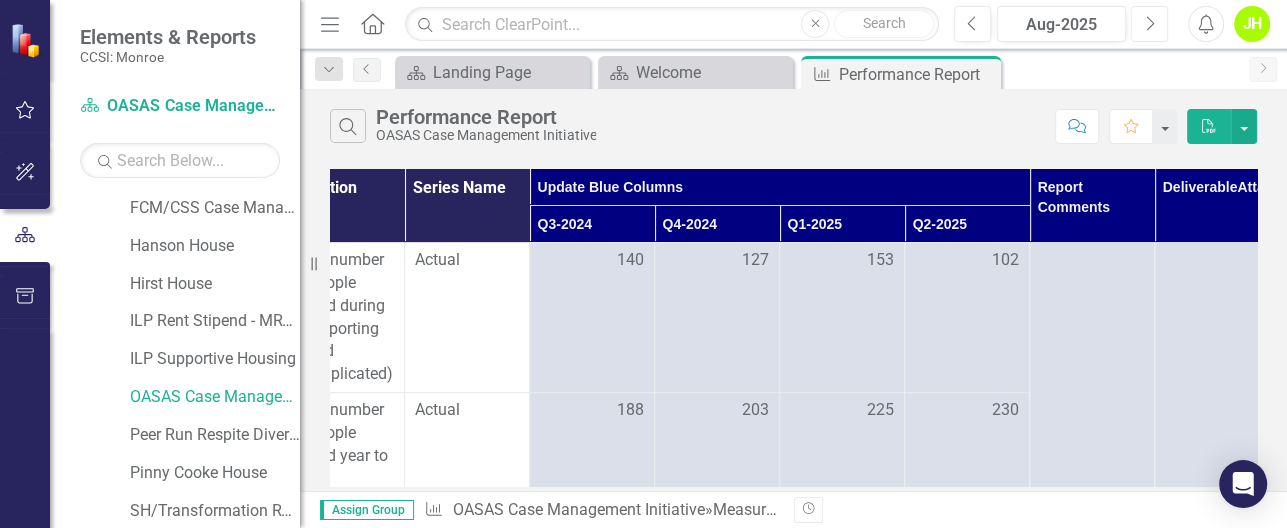 scroll, scrollTop: 0, scrollLeft: 166, axis: horizontal 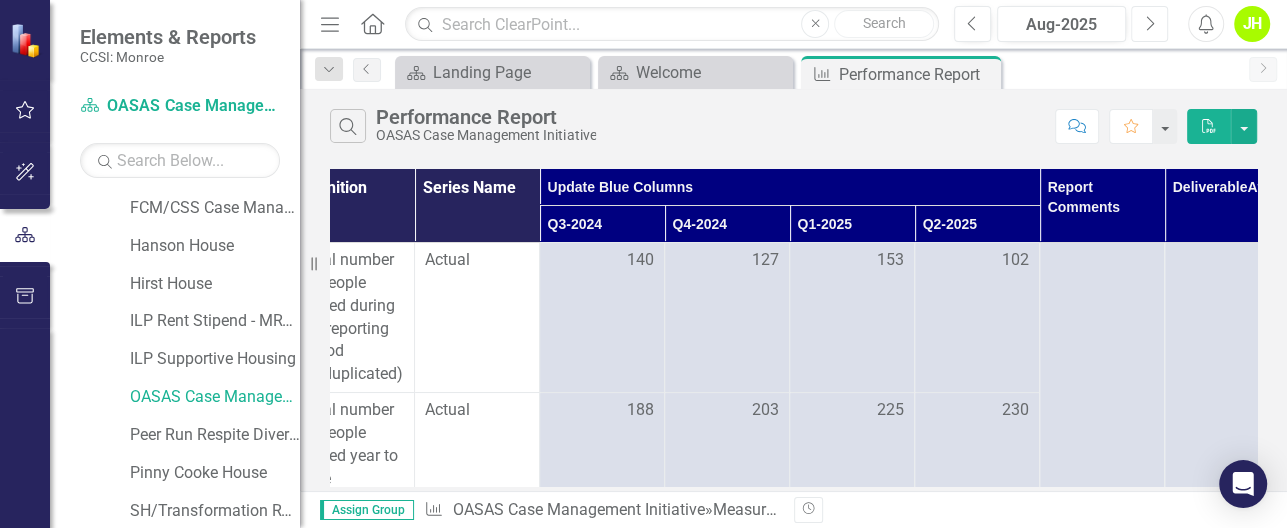 click on "Next" 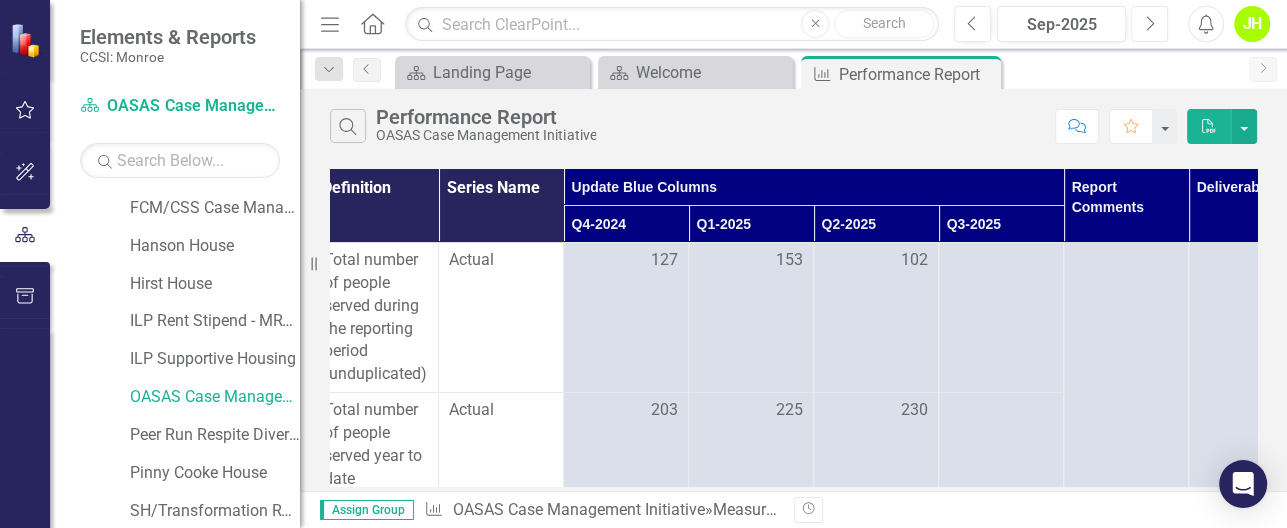 scroll, scrollTop: 0, scrollLeft: 85, axis: horizontal 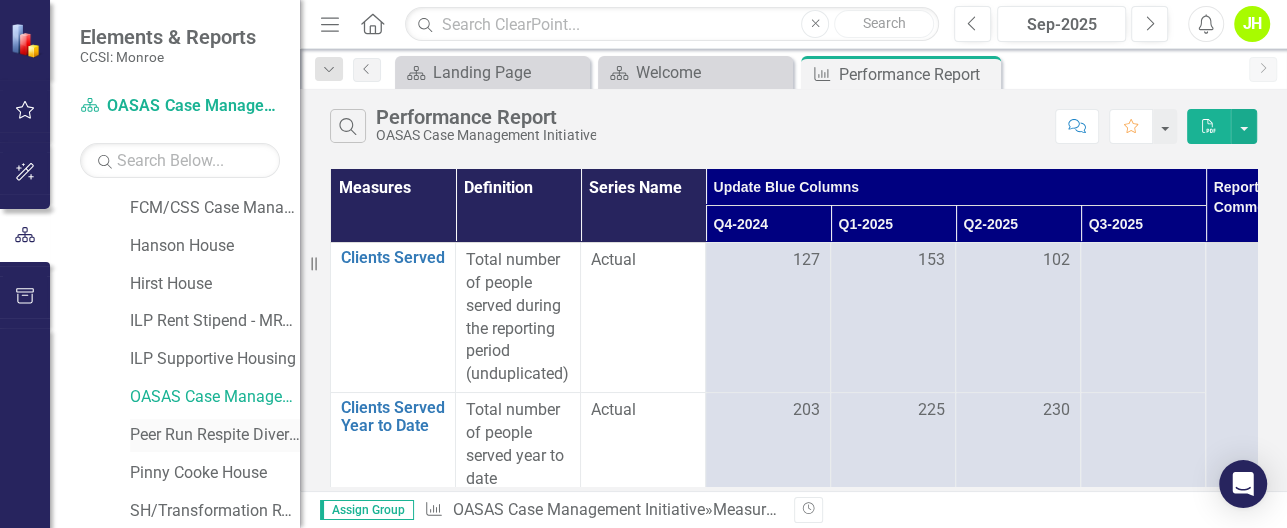 click on "Peer Run Respite Diversion" at bounding box center [215, 435] 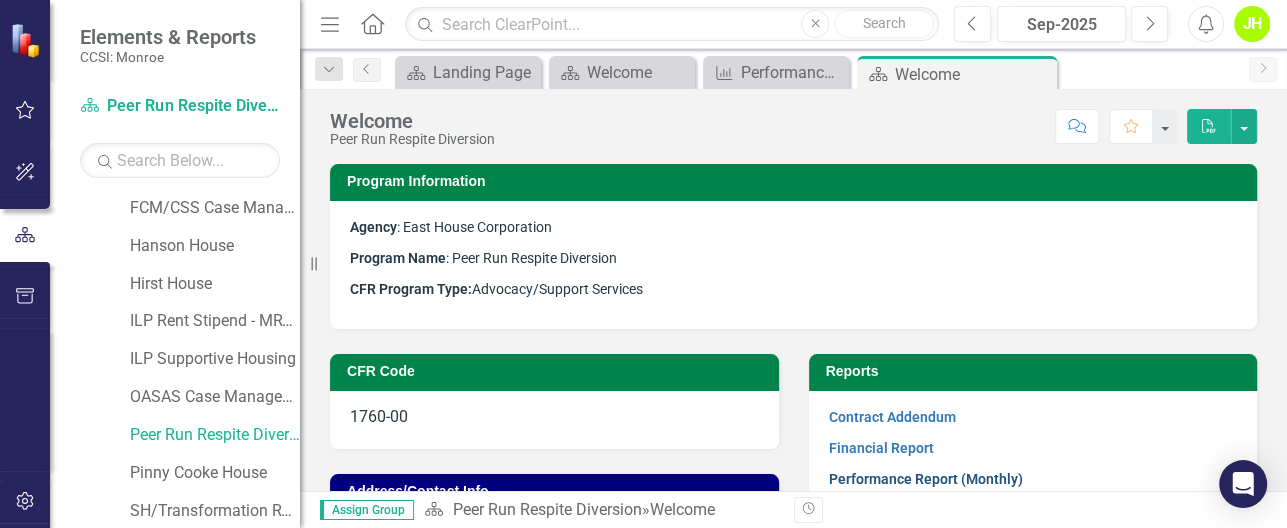 click on "Performance Report (Monthly)" at bounding box center (926, 479) 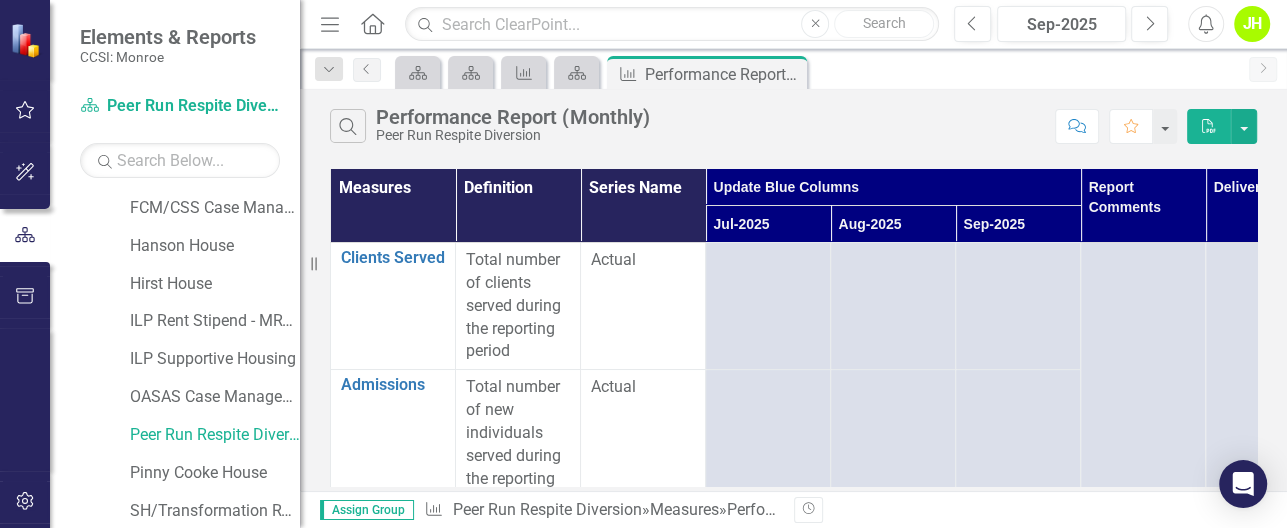 drag, startPoint x: 757, startPoint y: 487, endPoint x: 862, endPoint y: 487, distance: 105 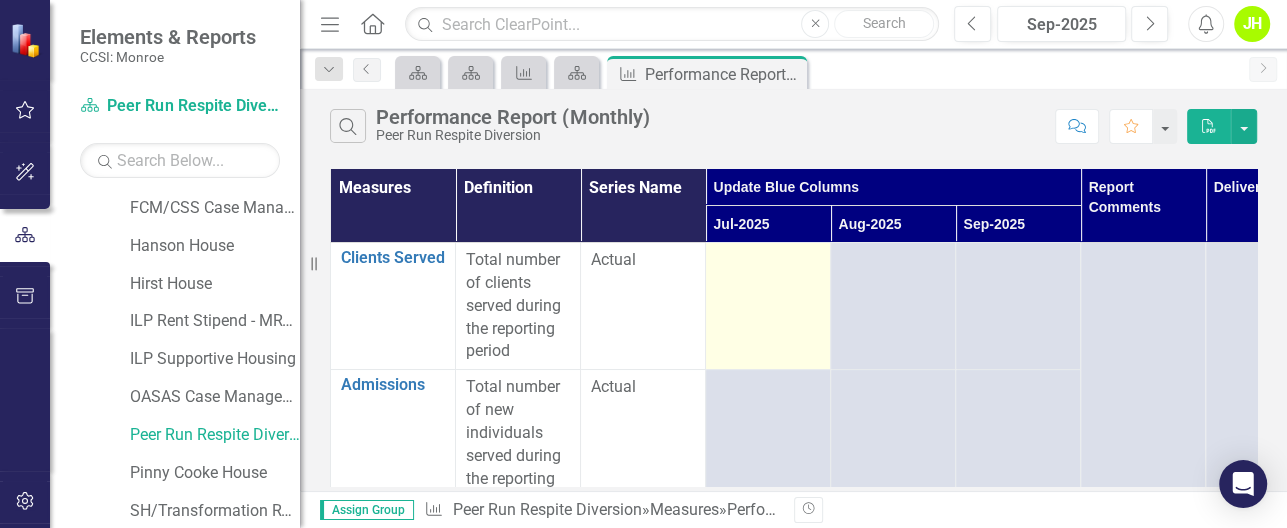 click at bounding box center (768, 306) 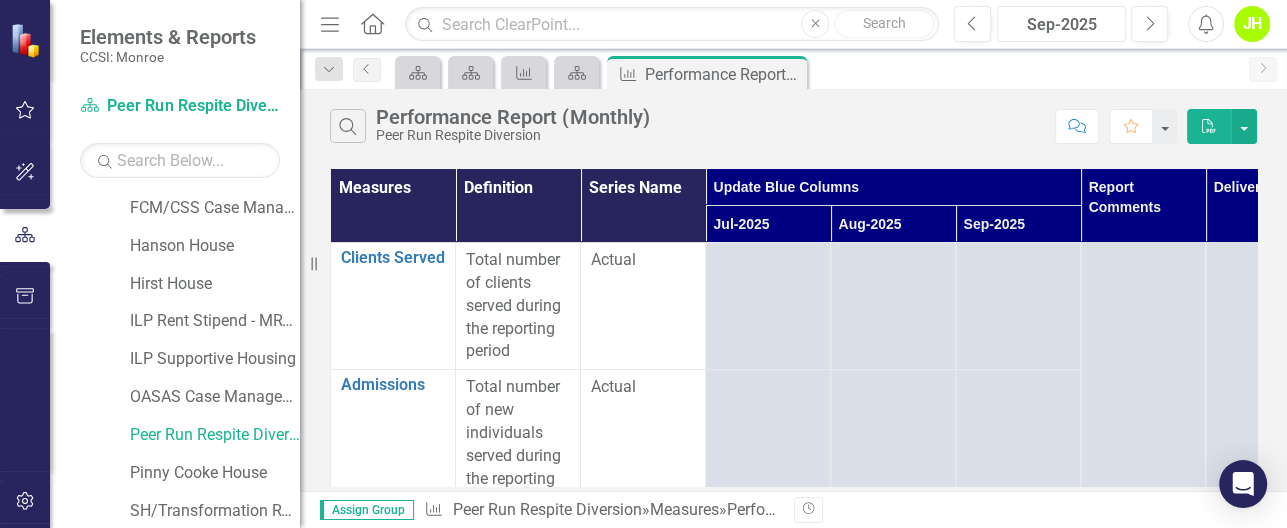 click on "Sep-2025" at bounding box center [1061, 25] 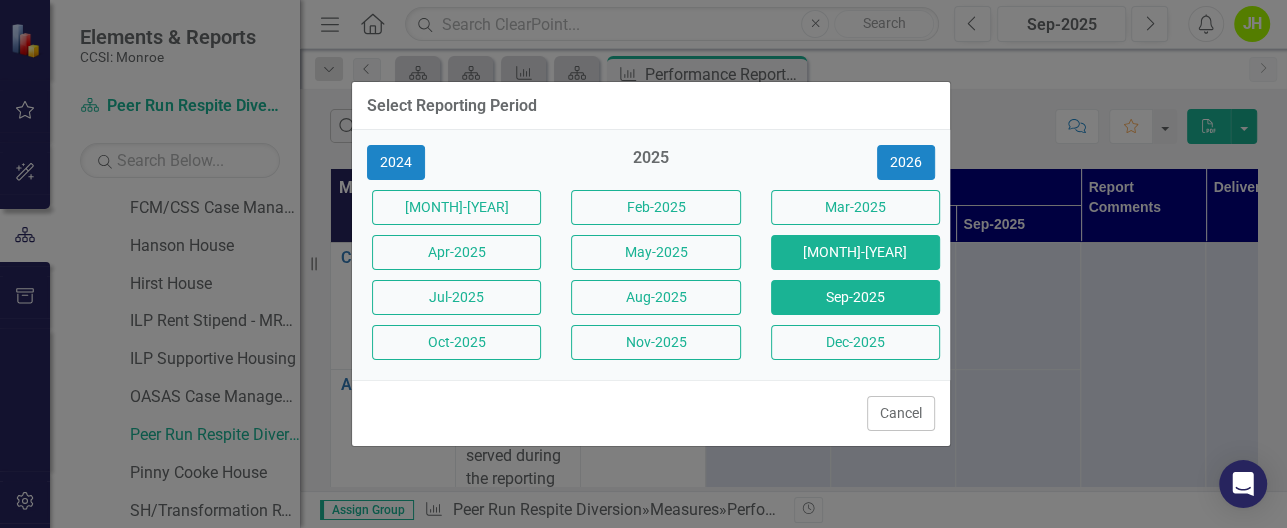 click on "[MONTH]-[YEAR]" at bounding box center (855, 252) 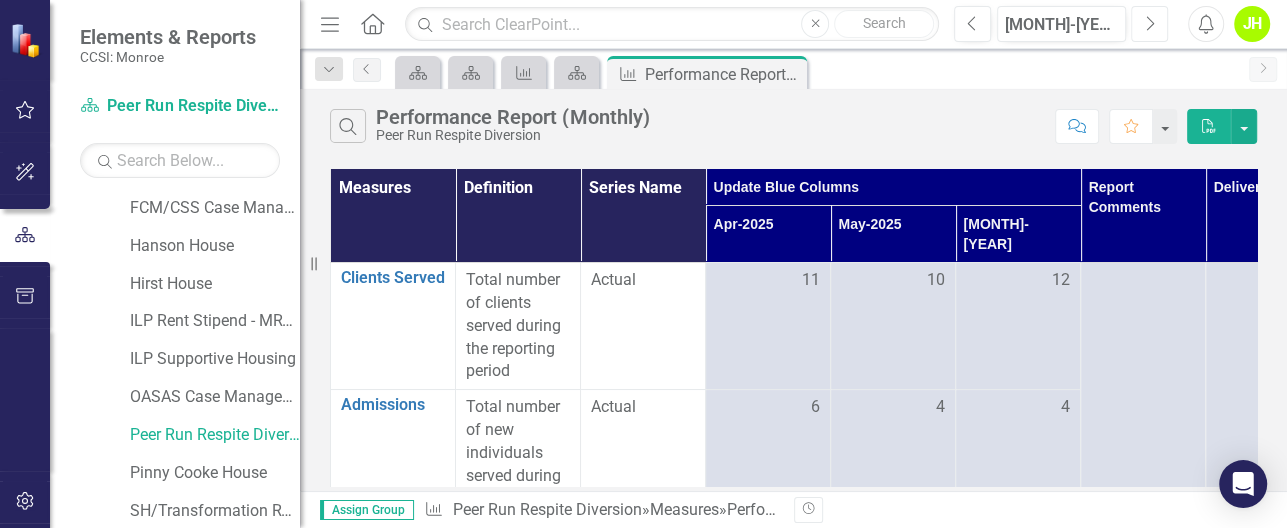click on "Next" 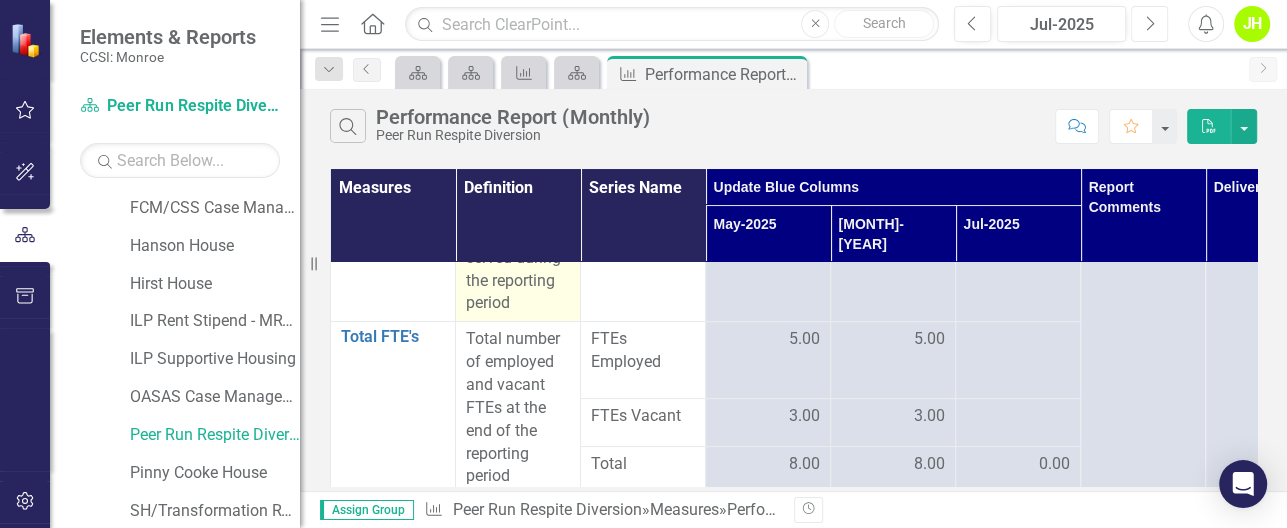 scroll, scrollTop: 0, scrollLeft: 0, axis: both 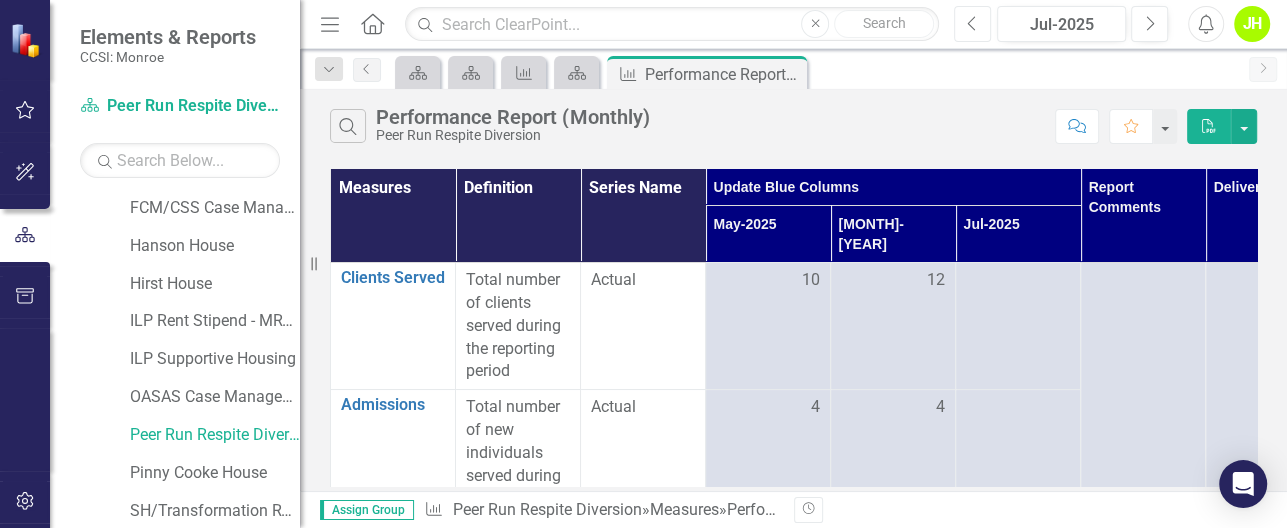 click on "Previous" 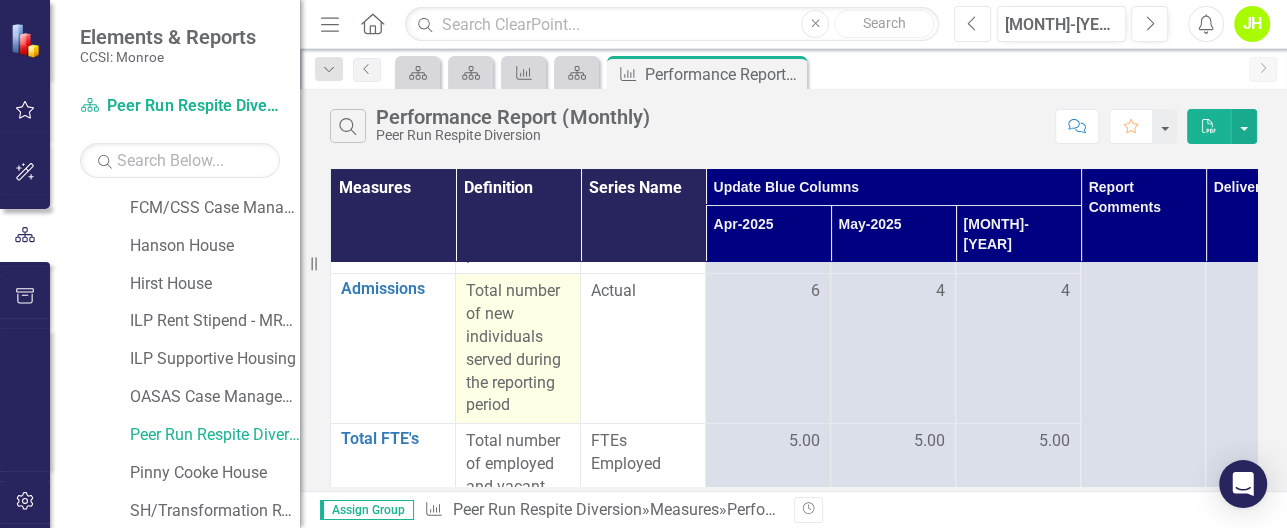 scroll, scrollTop: 133, scrollLeft: 0, axis: vertical 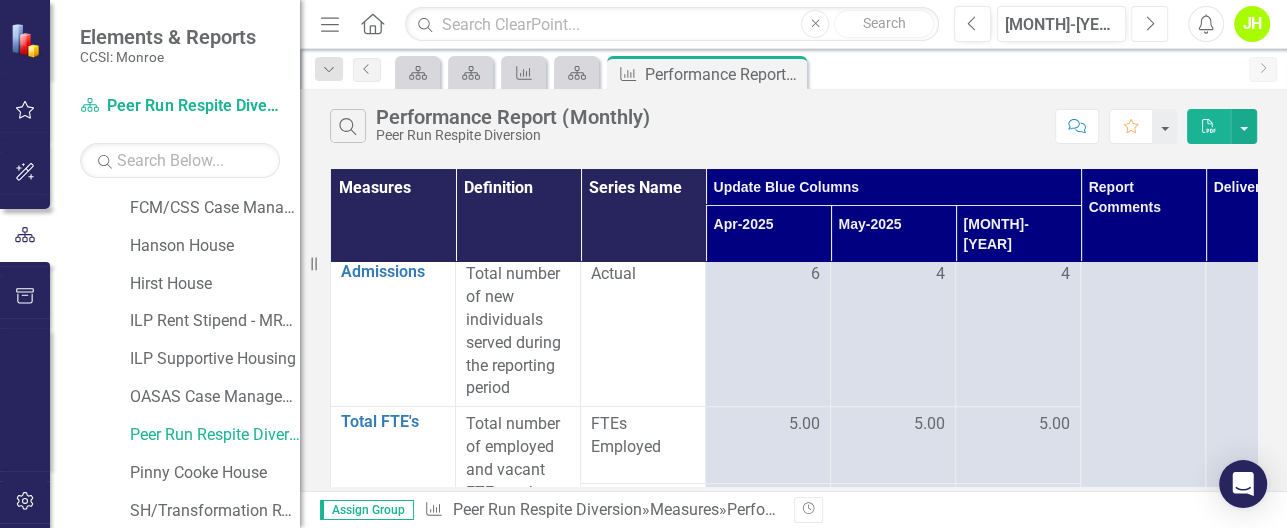 click on "Next" at bounding box center (1149, 24) 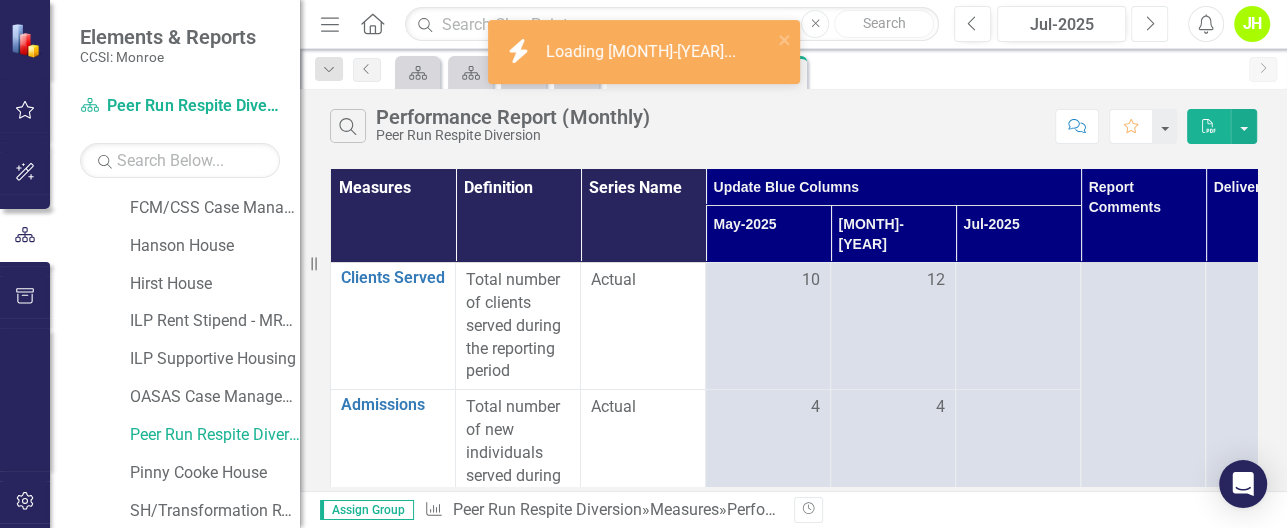 click on "Next" at bounding box center (1149, 24) 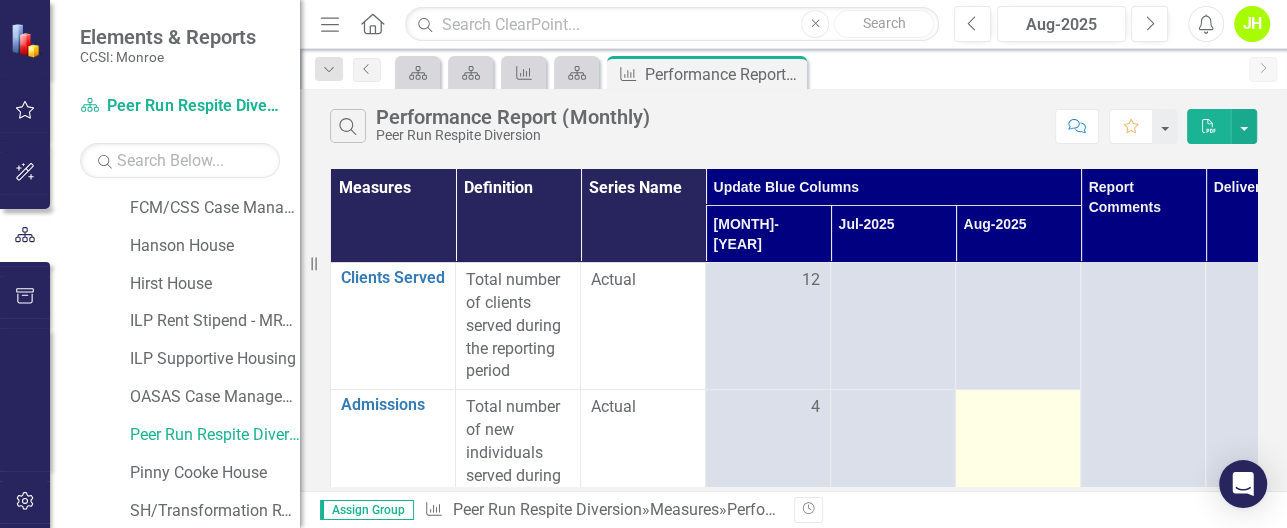 click at bounding box center [1018, 465] 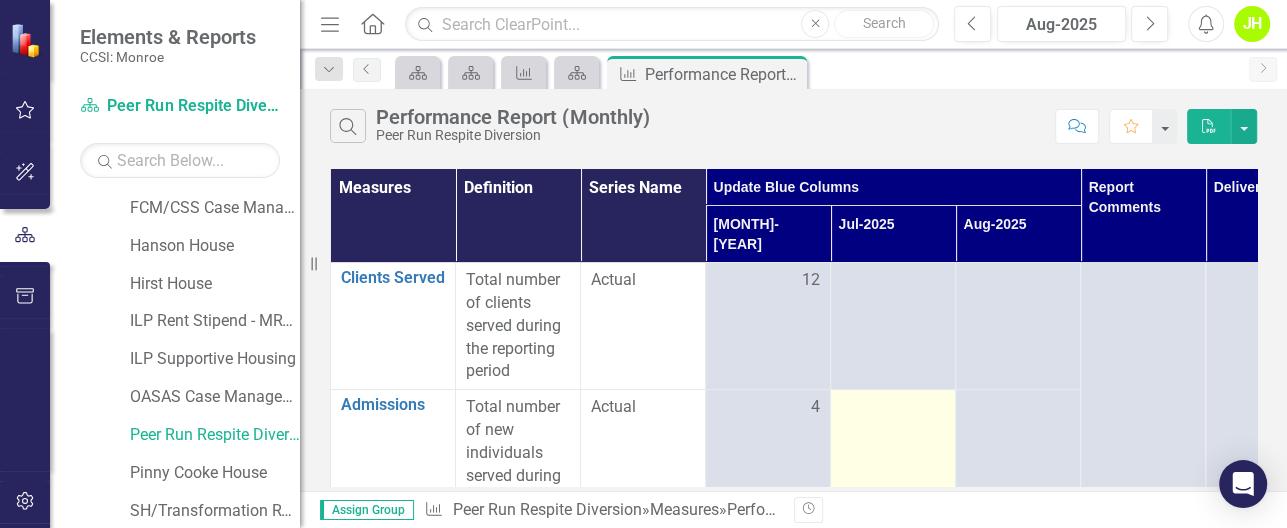 click at bounding box center (893, 408) 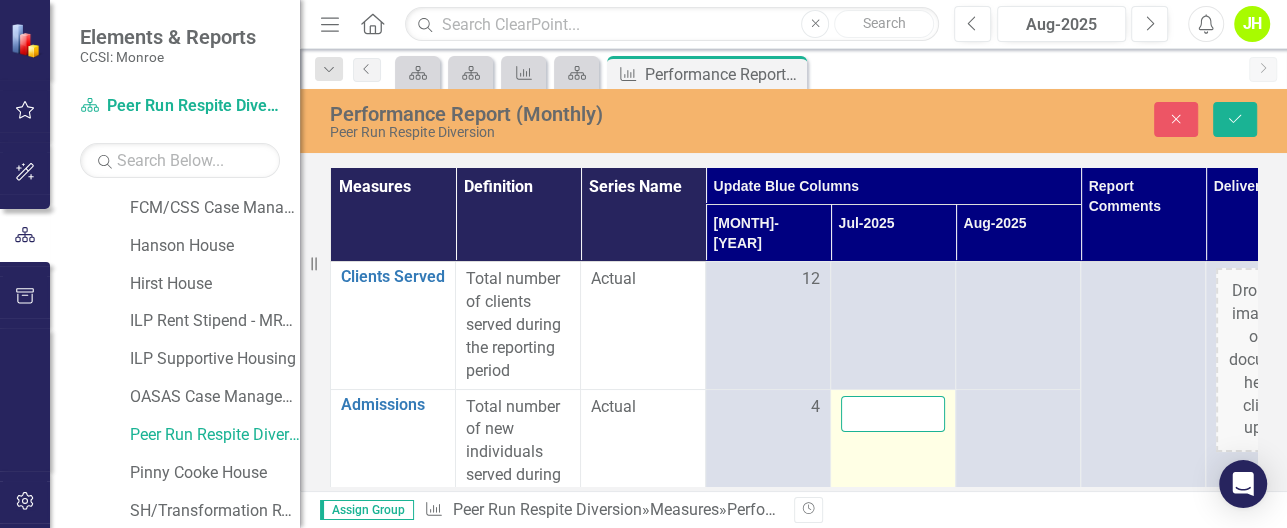 click at bounding box center [893, 414] 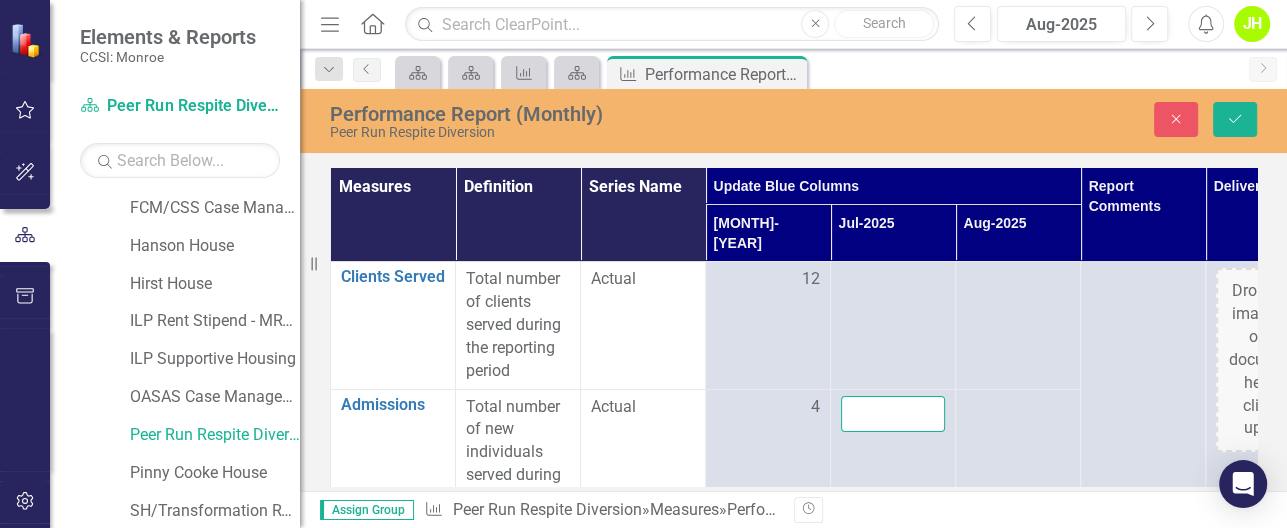type on "7" 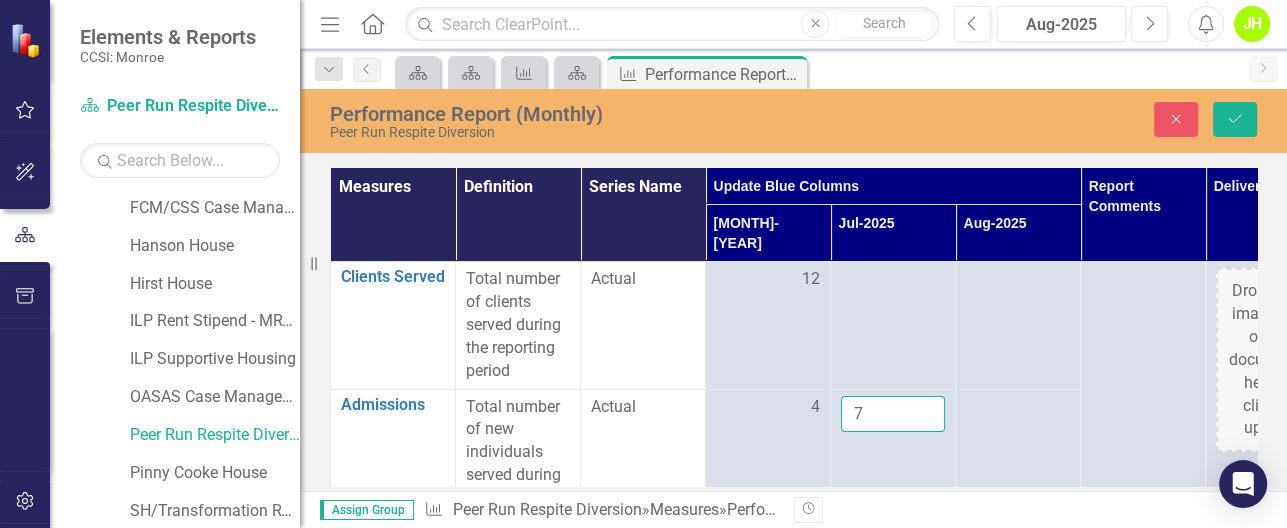 click on "Save" at bounding box center (1235, 119) 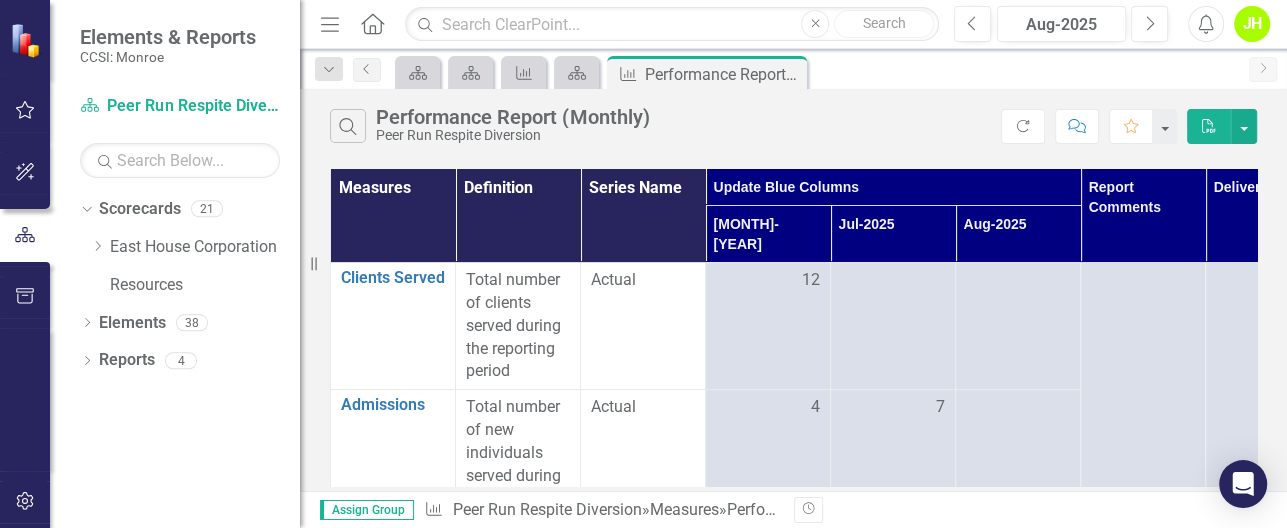 scroll, scrollTop: 0, scrollLeft: 0, axis: both 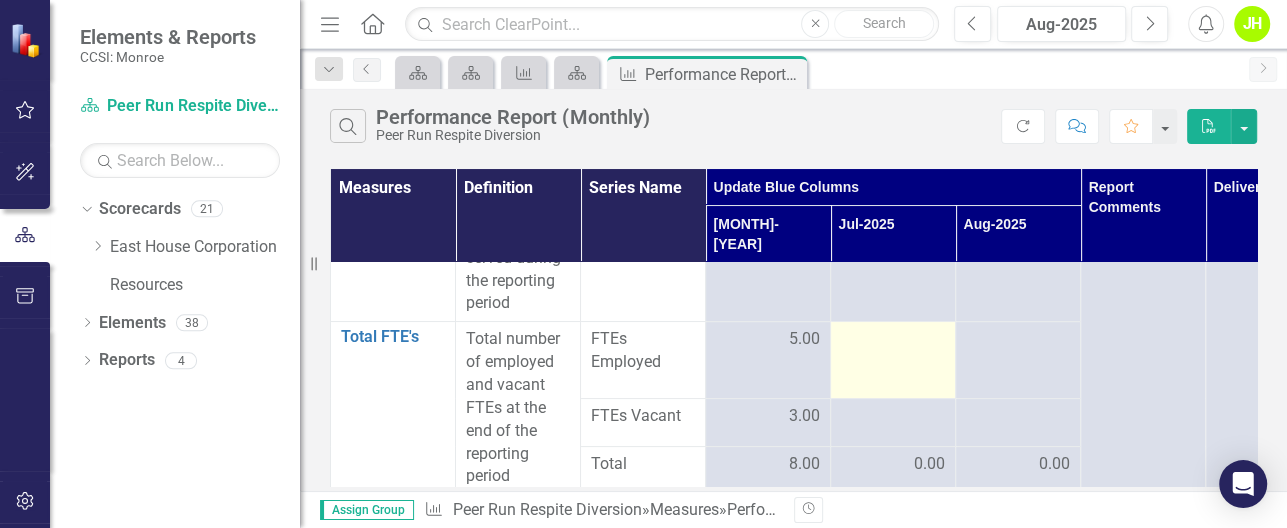 click at bounding box center (893, 340) 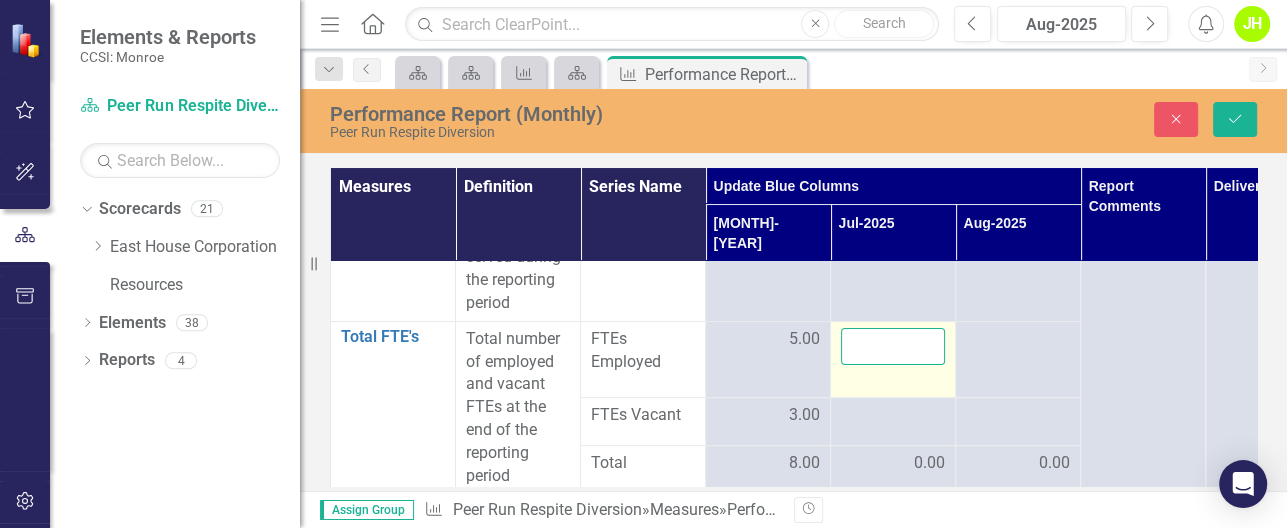 click at bounding box center [893, 346] 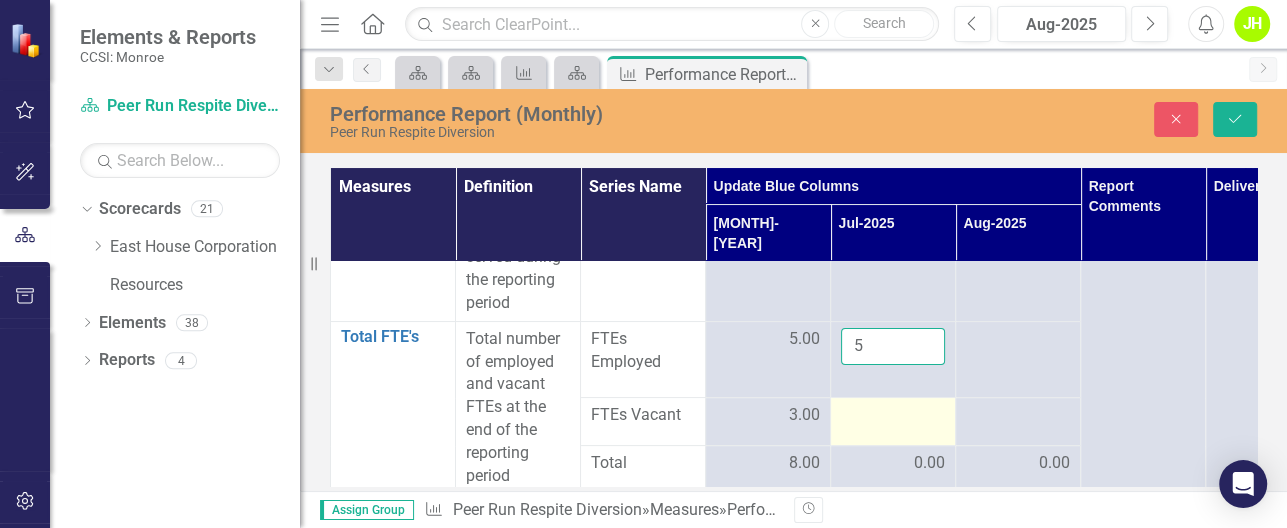 type on "5" 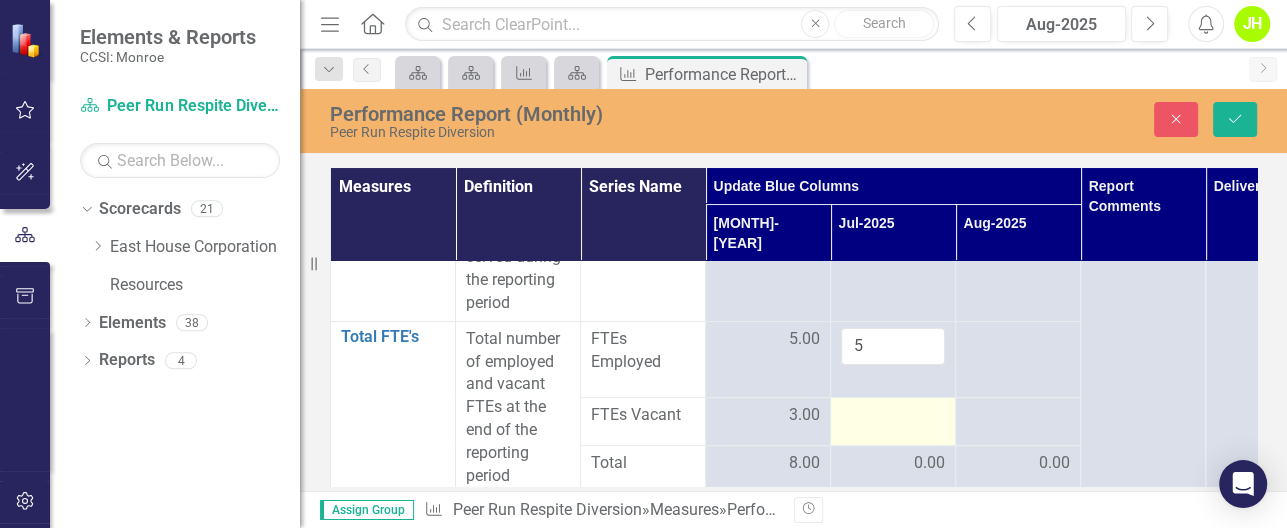 click at bounding box center [893, 416] 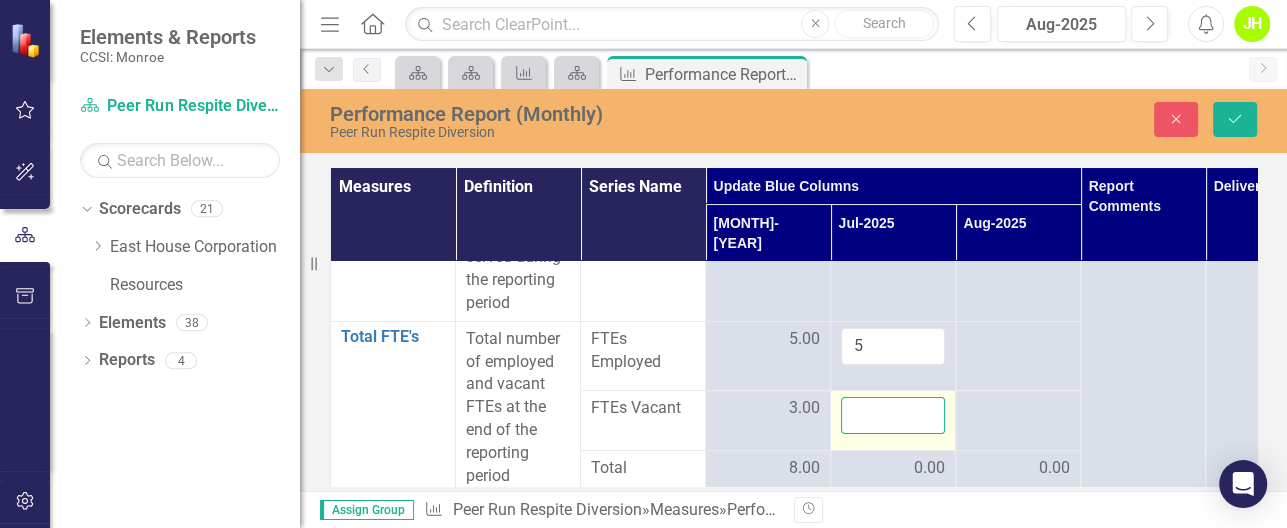 click at bounding box center [893, 415] 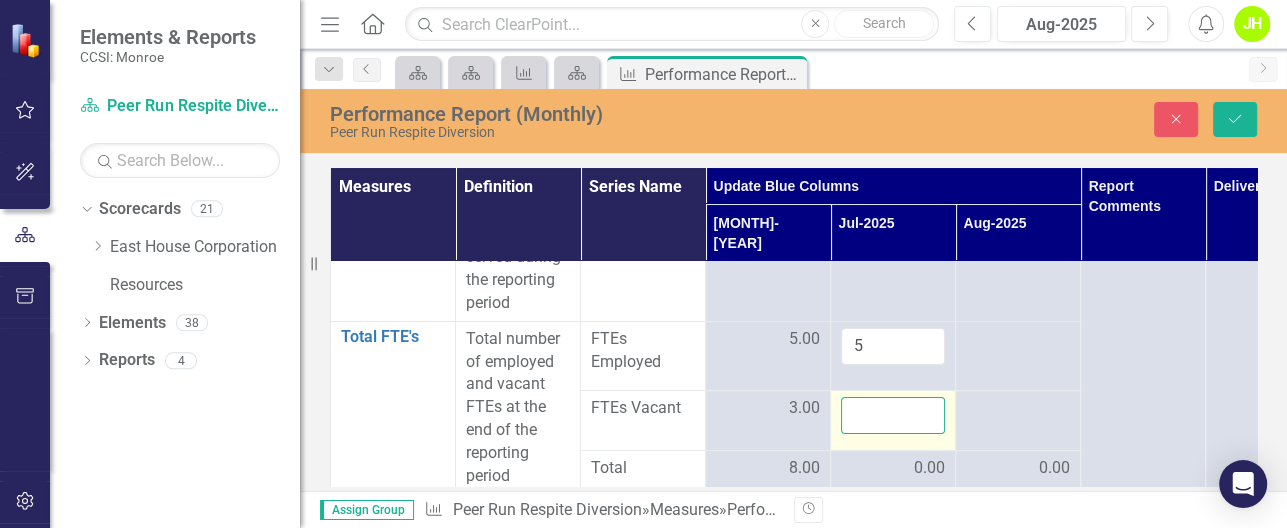type on "3" 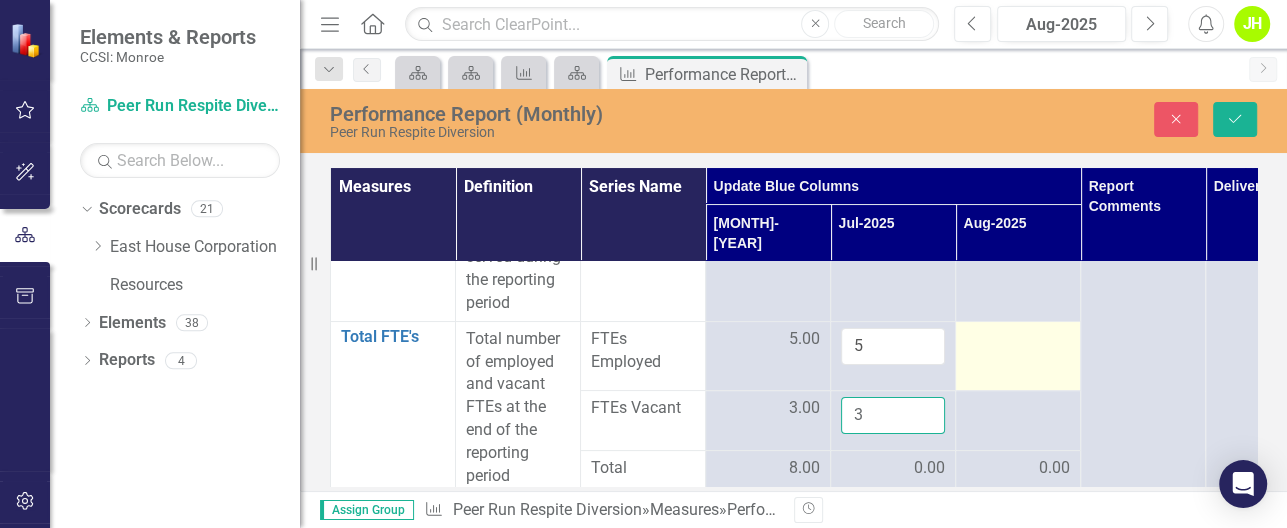 click on "Save" at bounding box center [1235, 119] 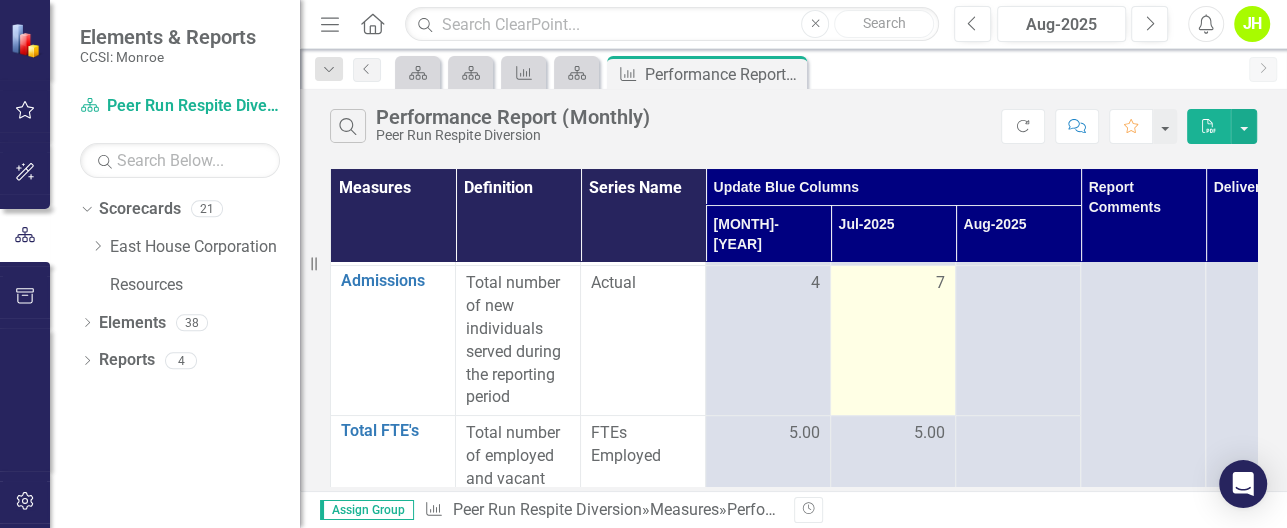 scroll, scrollTop: 218, scrollLeft: 0, axis: vertical 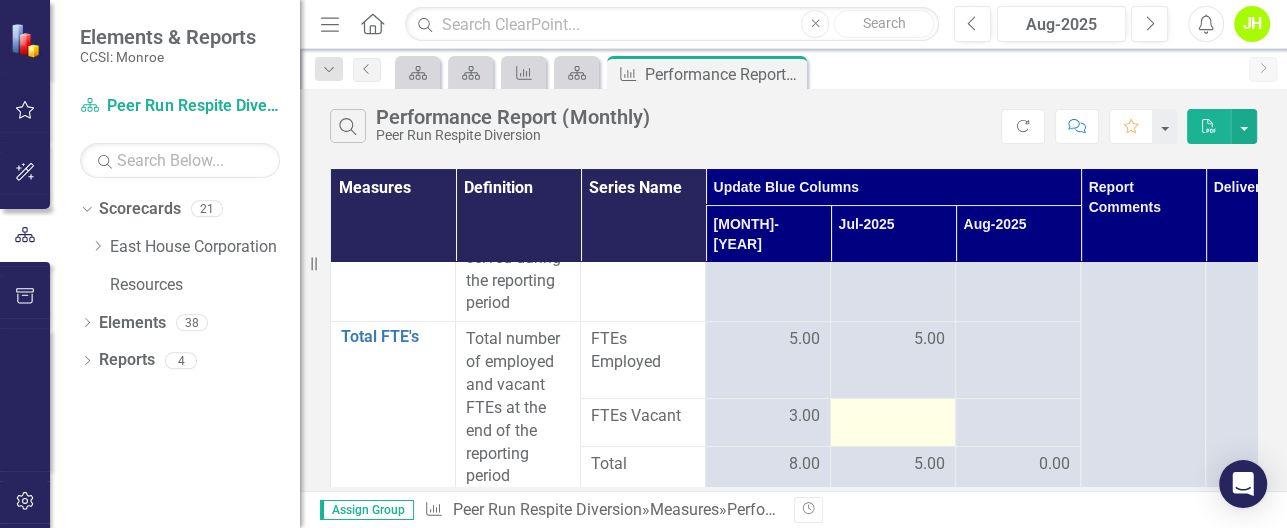 click at bounding box center [893, 417] 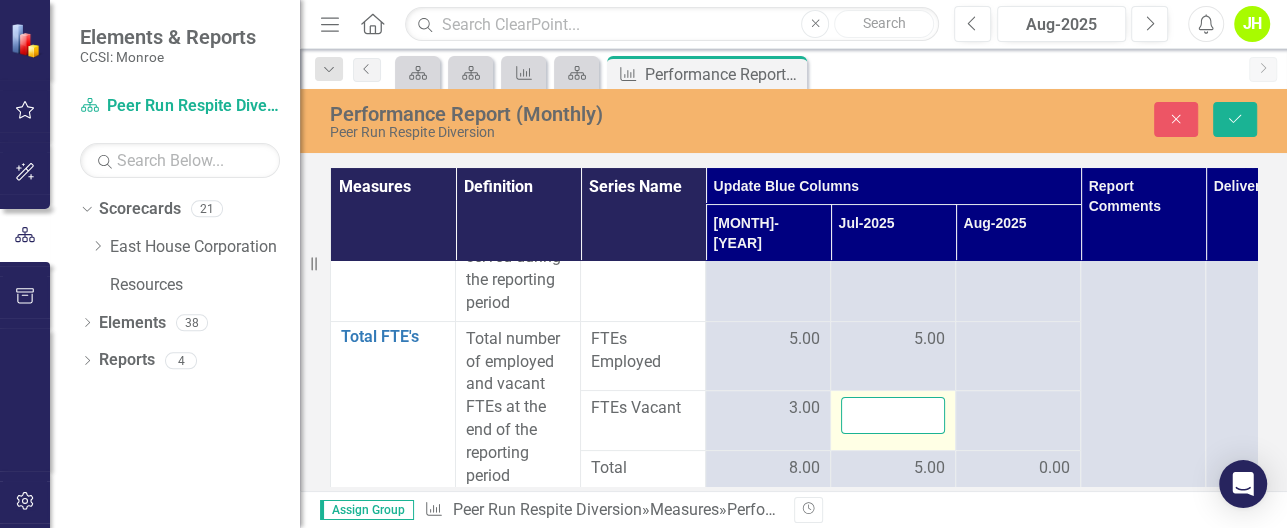 click at bounding box center [893, 415] 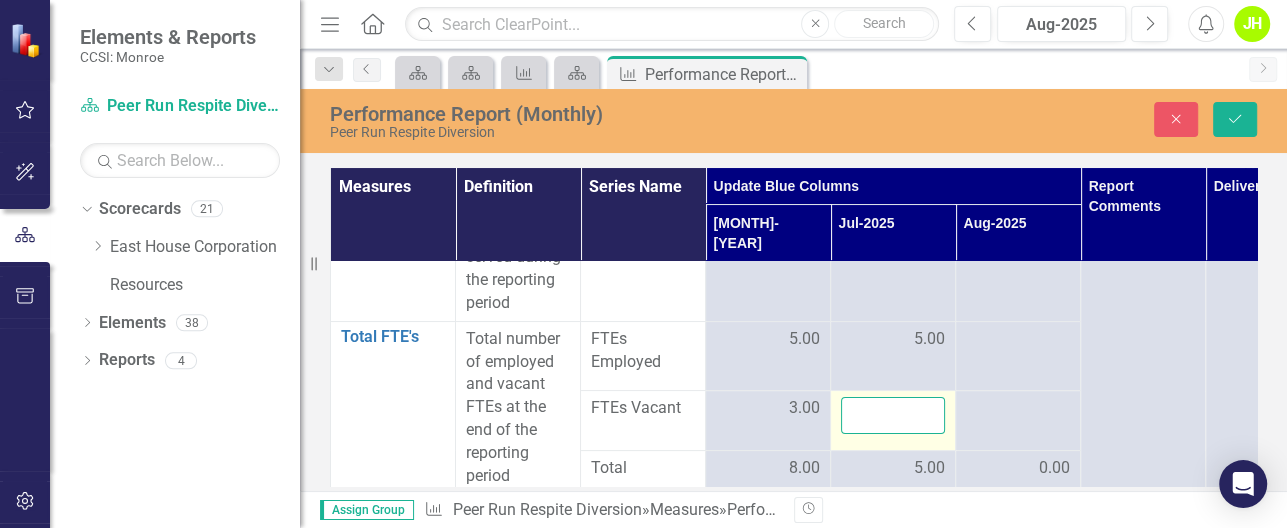 type on "3" 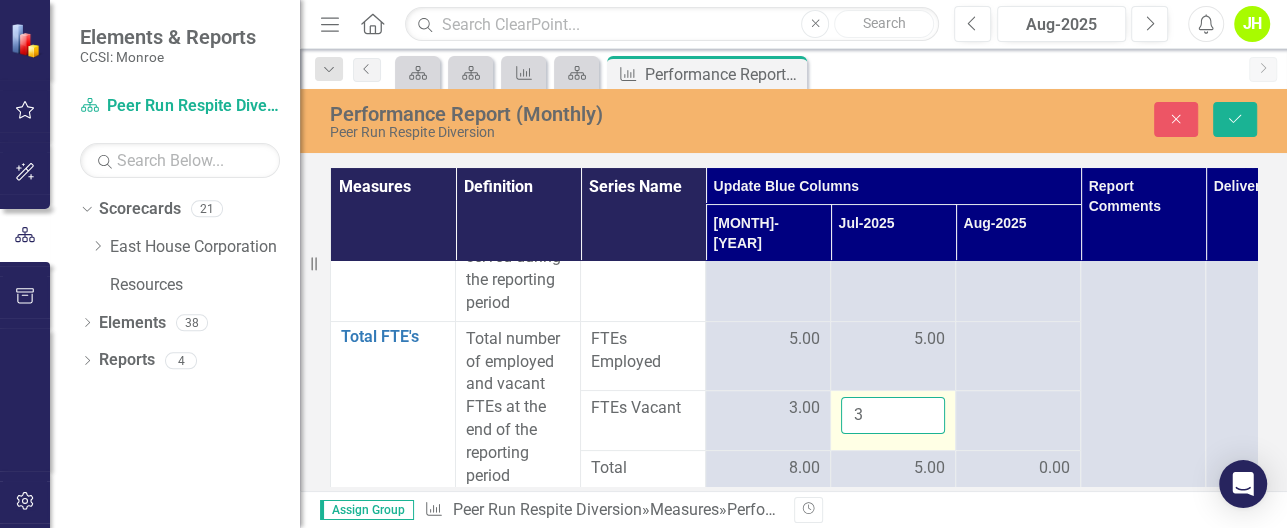 click on "Save" at bounding box center [1235, 119] 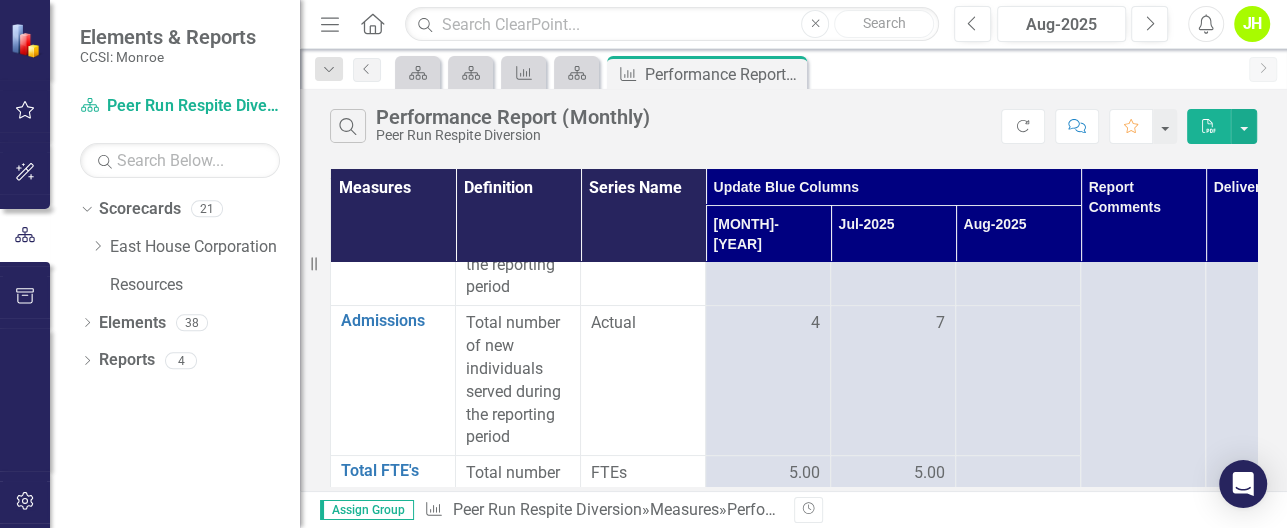 scroll, scrollTop: 0, scrollLeft: 0, axis: both 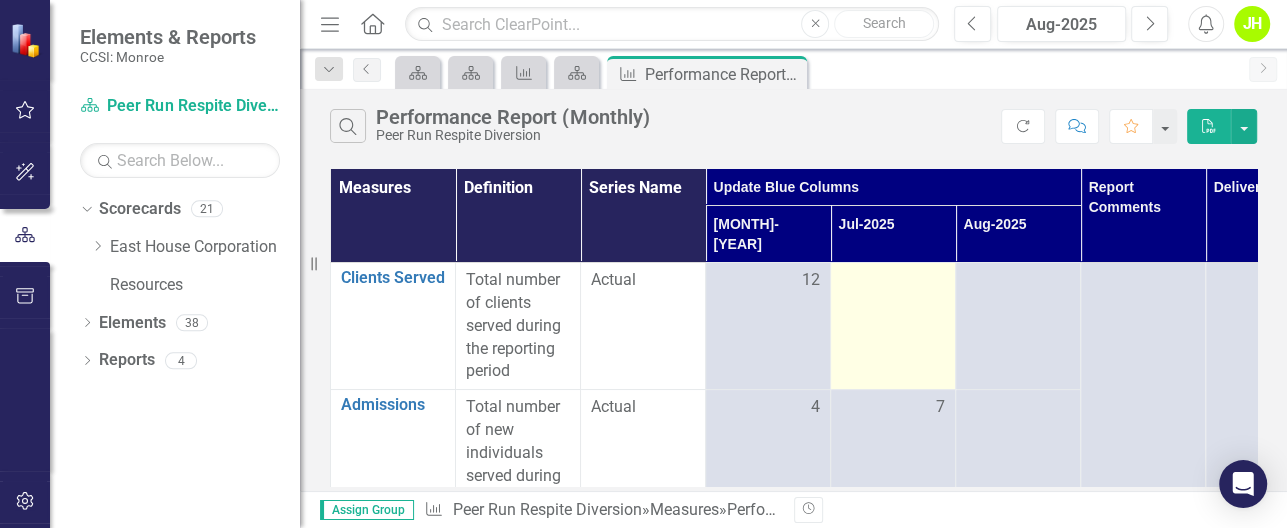 click at bounding box center [893, 326] 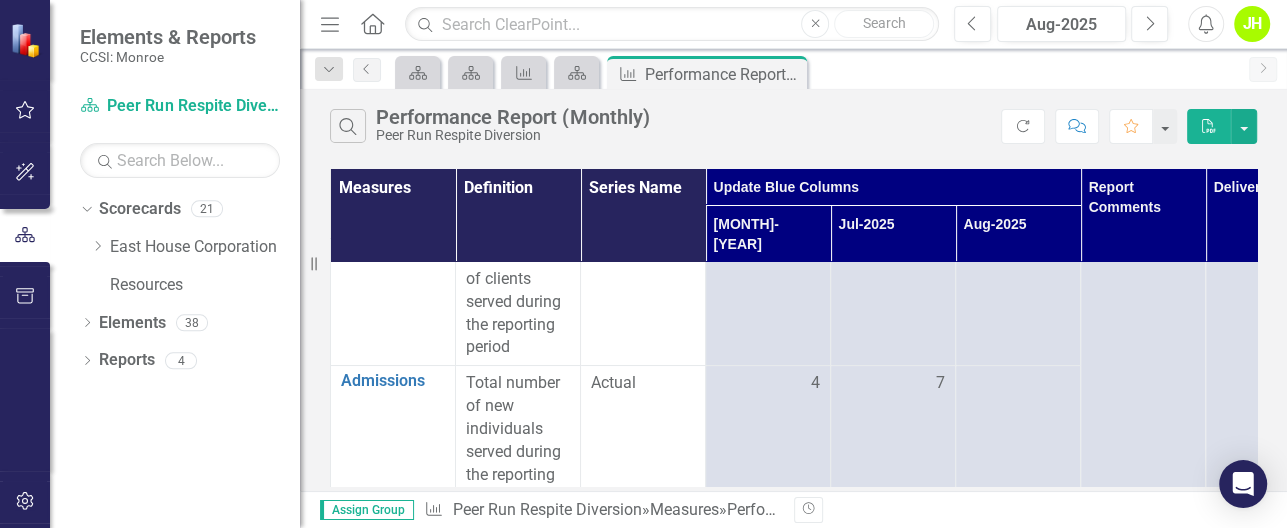 scroll, scrollTop: 0, scrollLeft: 0, axis: both 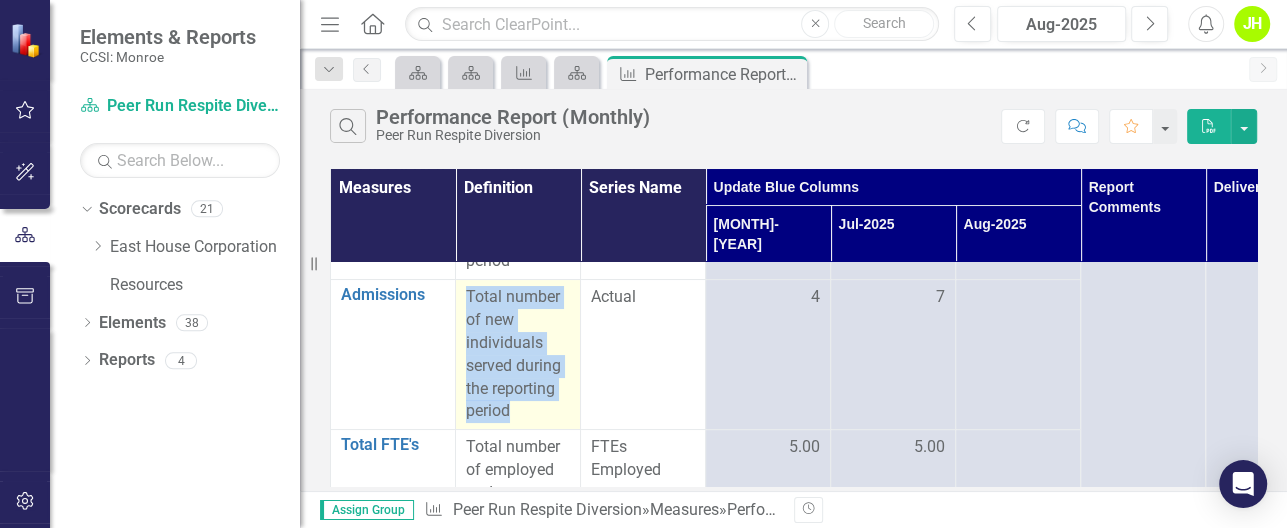 drag, startPoint x: 465, startPoint y: 379, endPoint x: 537, endPoint y: 396, distance: 73.97973 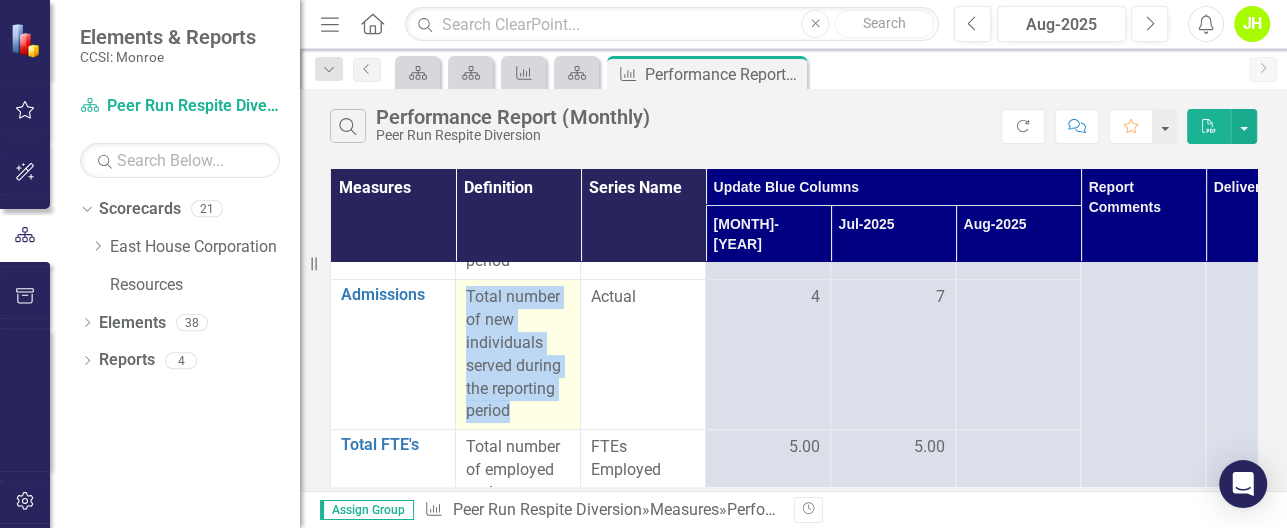 click on "Total number of new individuals served during the reporting period" at bounding box center (518, 354) 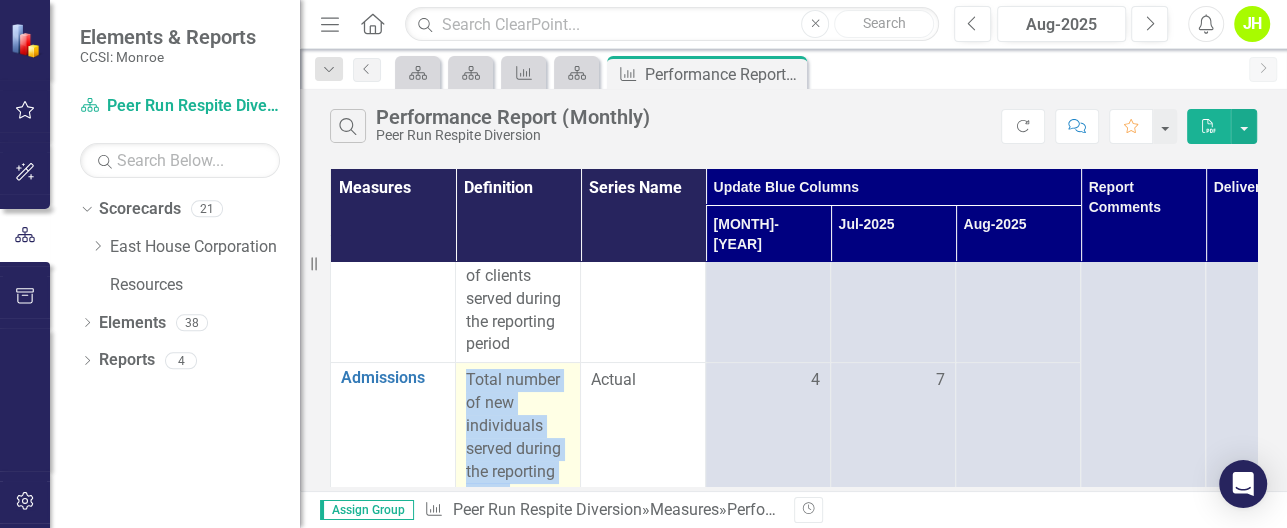 scroll, scrollTop: 0, scrollLeft: 0, axis: both 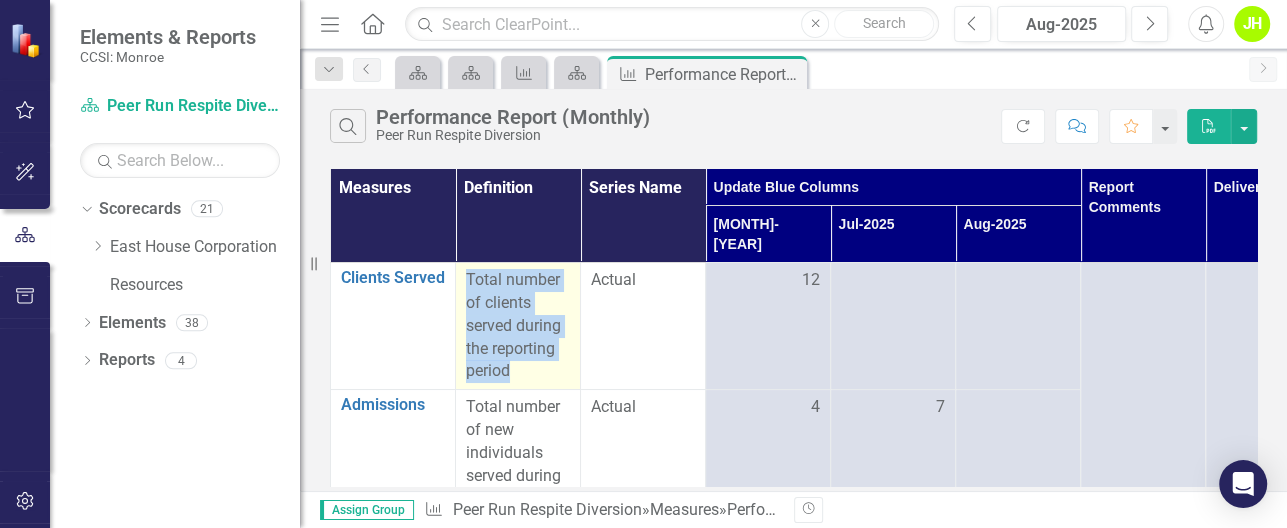 drag, startPoint x: 469, startPoint y: 252, endPoint x: 557, endPoint y: 355, distance: 135.47325 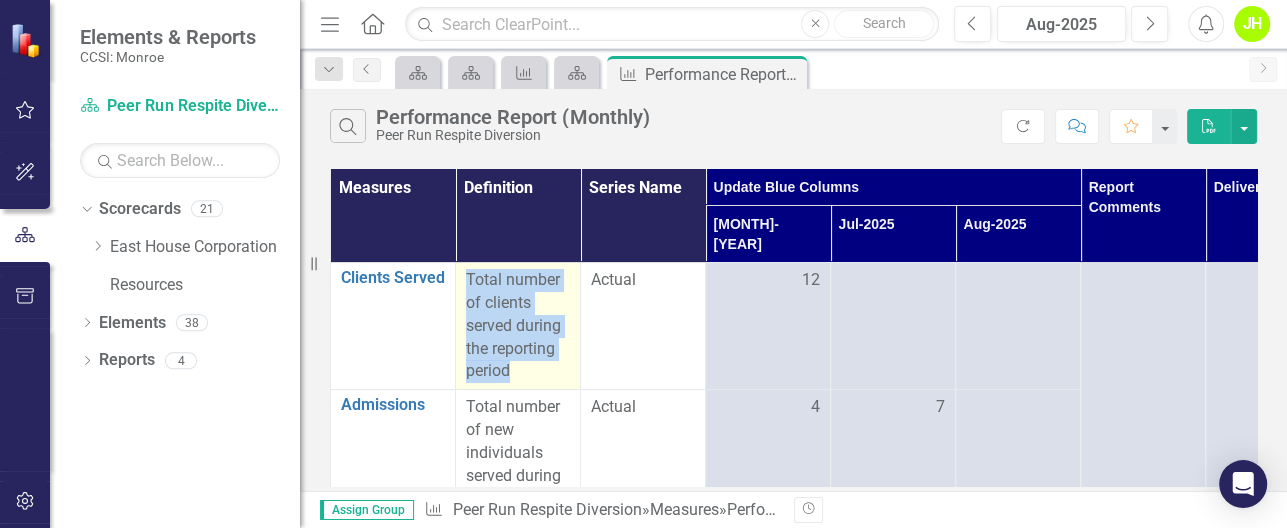 click on "Total number of clients served during the reporting period" at bounding box center [518, 326] 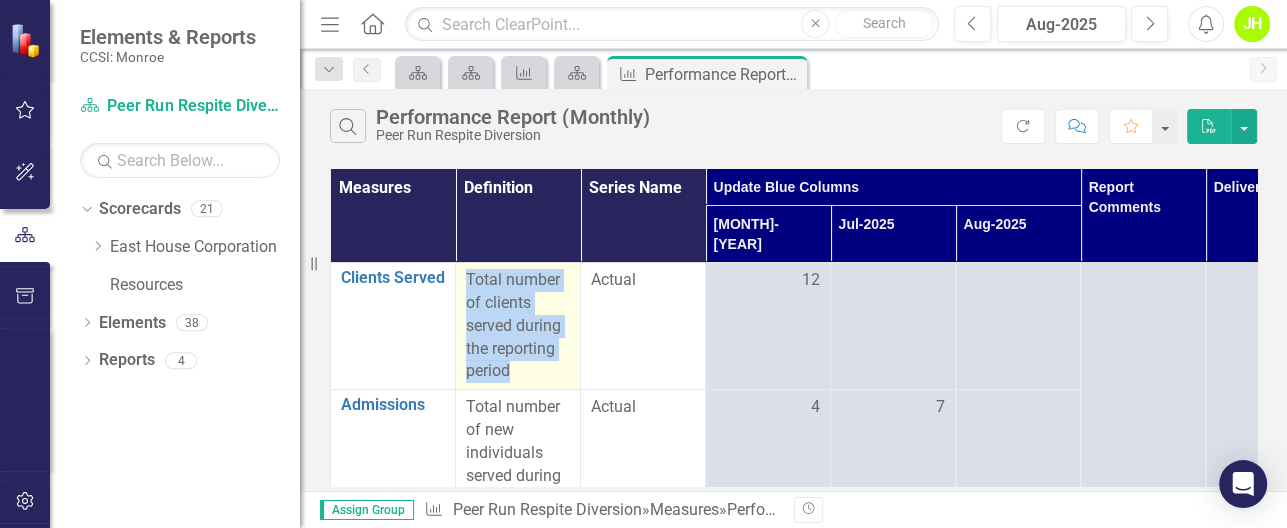 copy on "Total number of clients served during the reporting period" 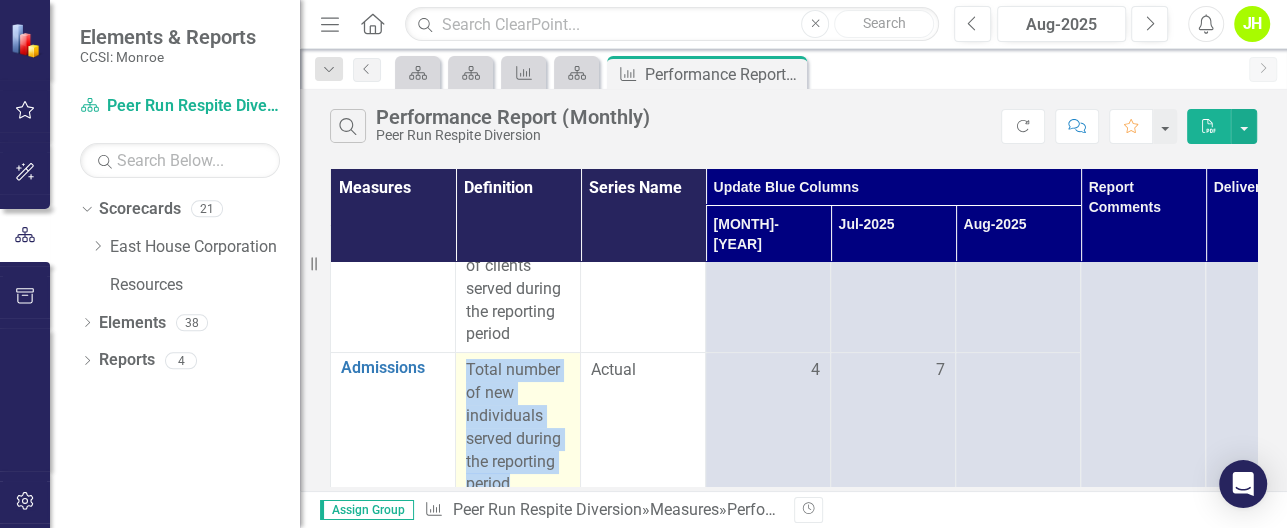 scroll, scrollTop: 108, scrollLeft: 0, axis: vertical 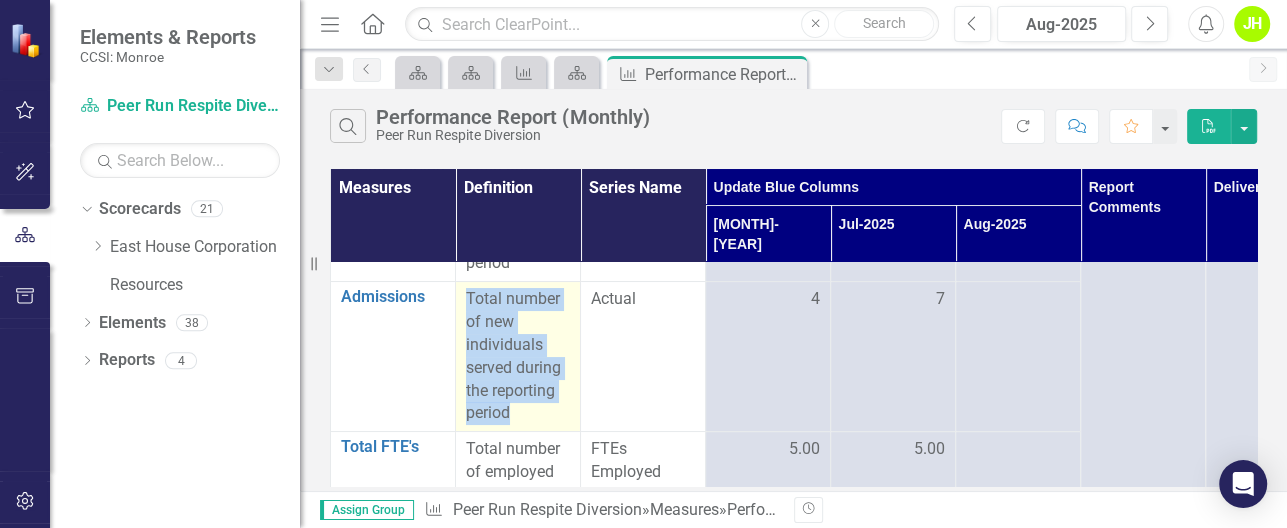 drag, startPoint x: 461, startPoint y: 382, endPoint x: 543, endPoint y: 381, distance: 82.006096 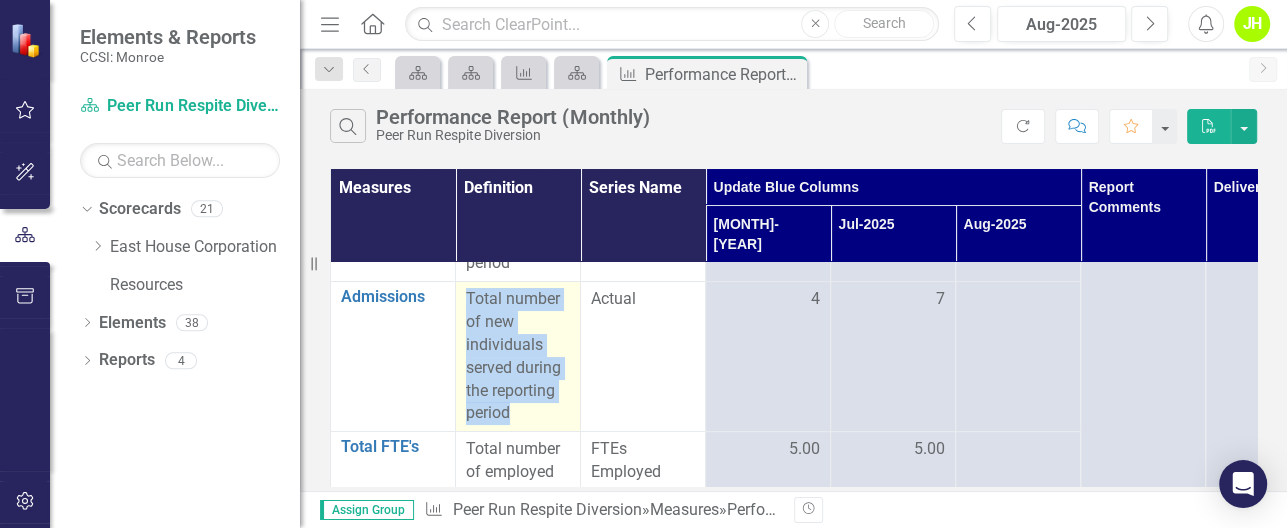 click on "Total number of new individuals served during the reporting period" at bounding box center (518, 357) 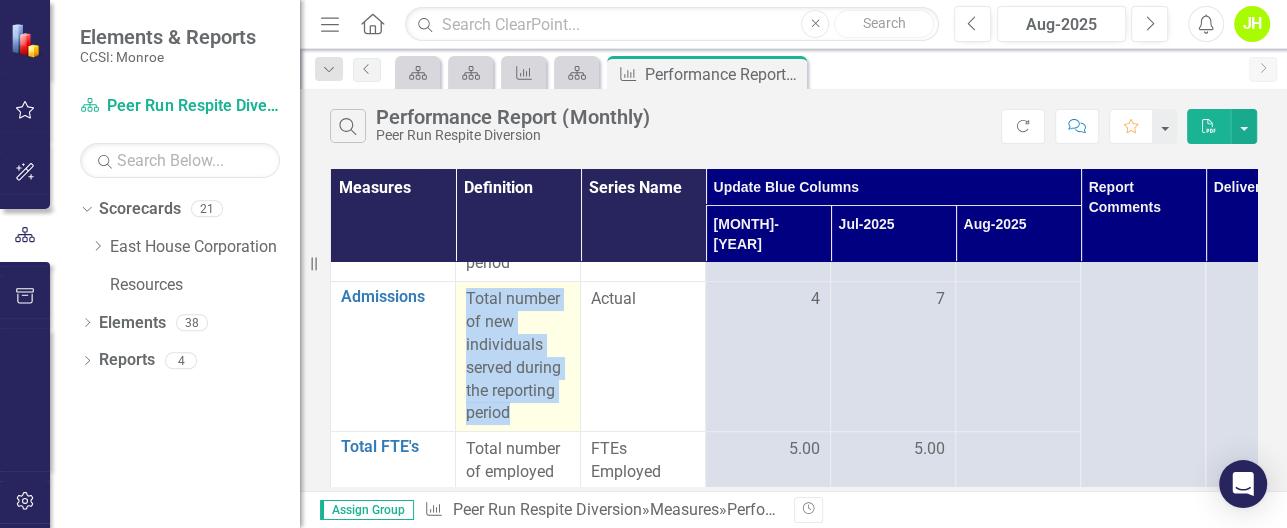 copy on "Total number of new individuals served during the reporting period" 